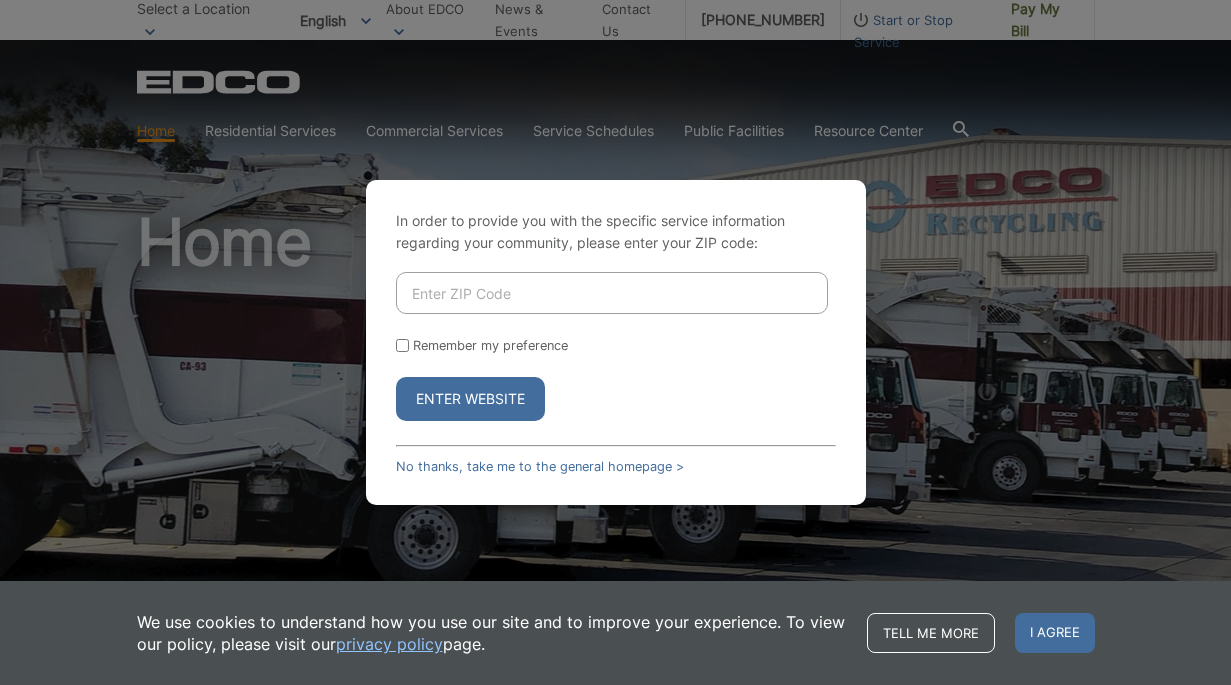scroll, scrollTop: 0, scrollLeft: 0, axis: both 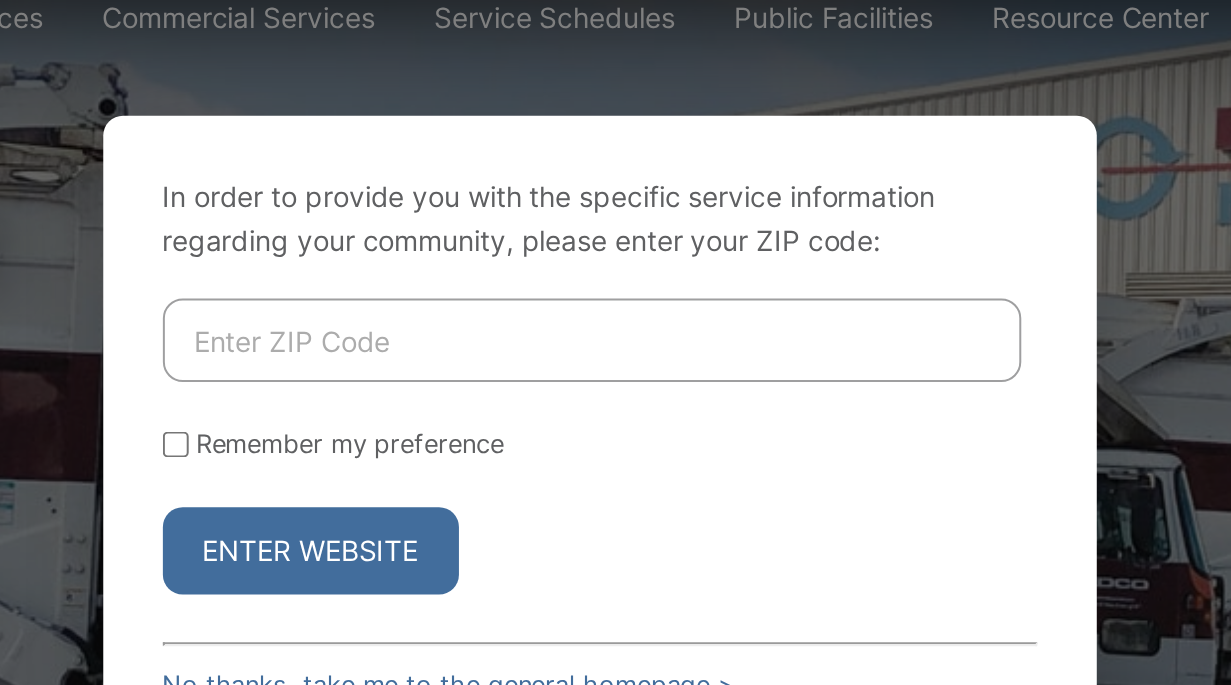 click at bounding box center [612, 293] 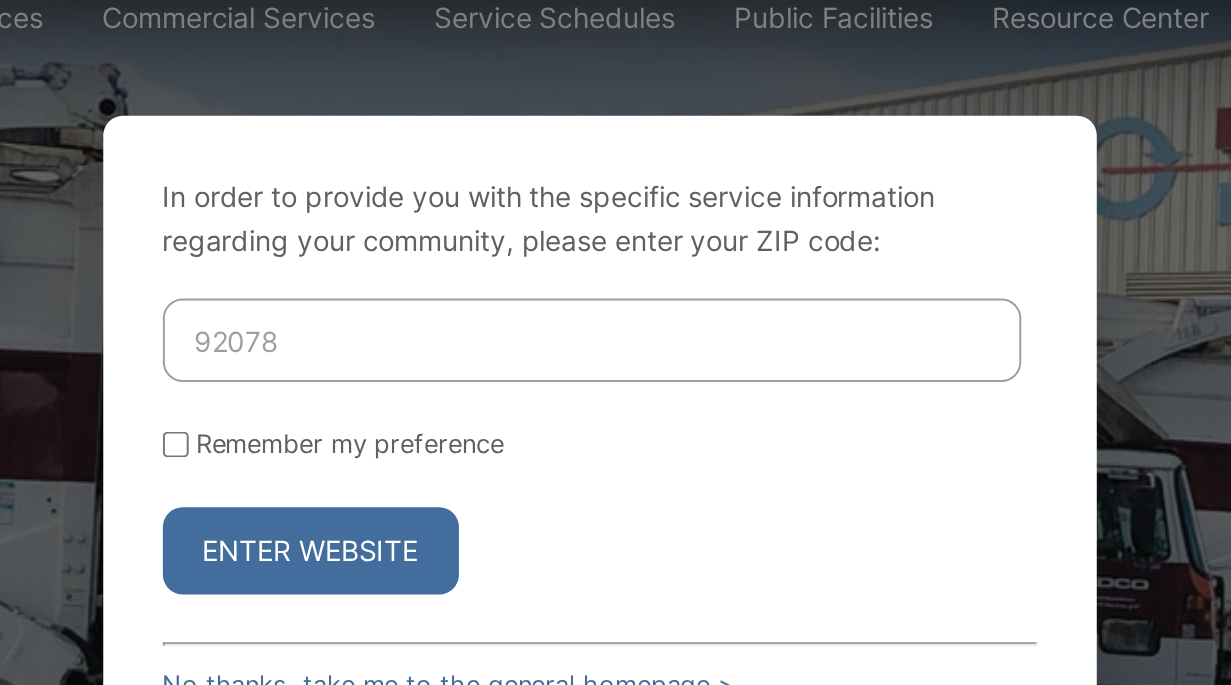 type on "92078" 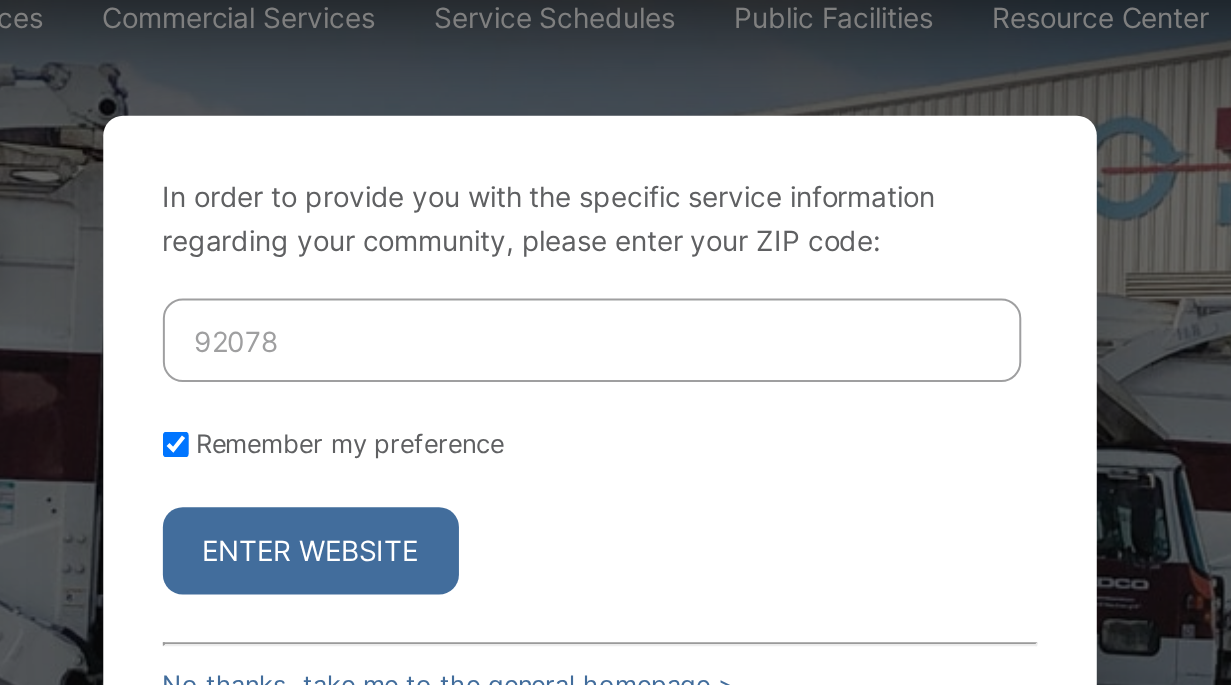 checkbox on "true" 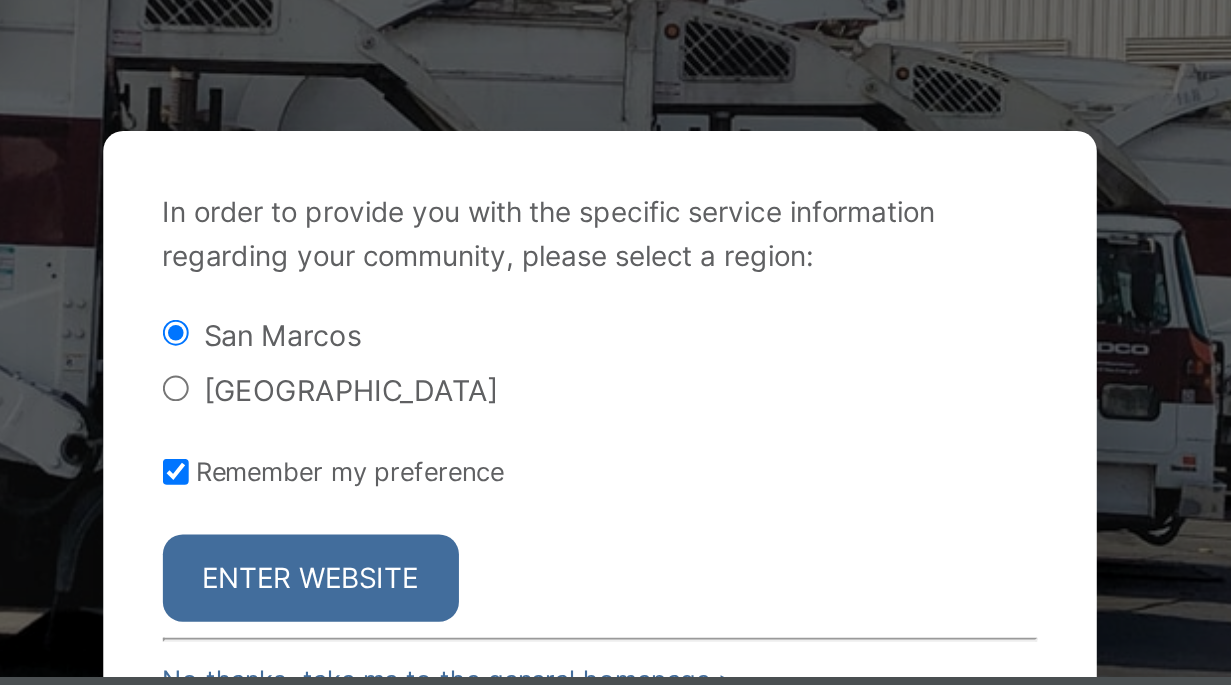 click on "Enter Website" at bounding box center [470, 531] 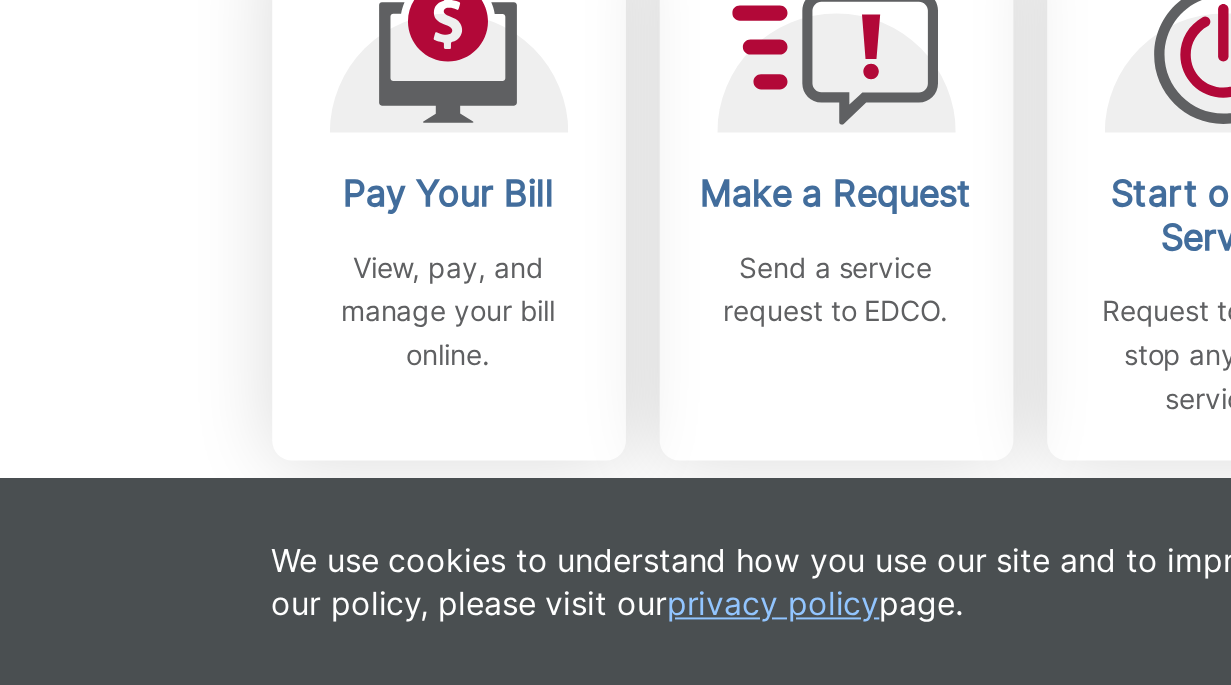 scroll, scrollTop: 539, scrollLeft: 0, axis: vertical 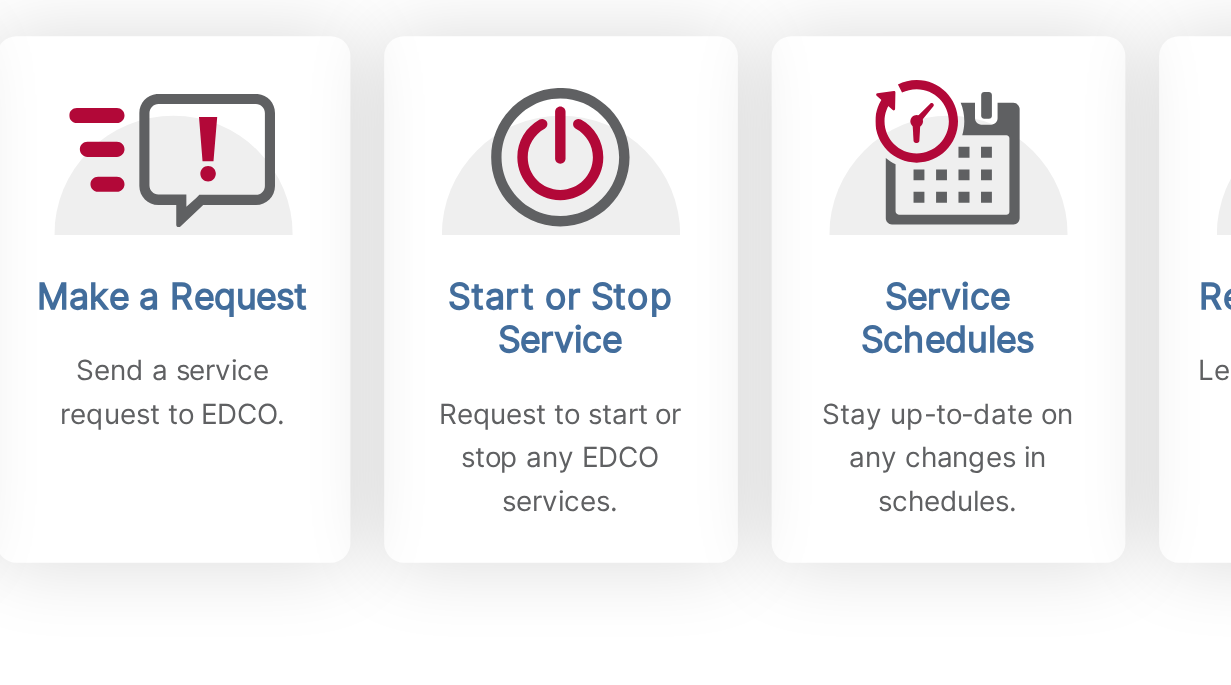 click on "Subscribe to EDCO service alerts, upcoming events & environmental news:
Submit" at bounding box center (616, 580) 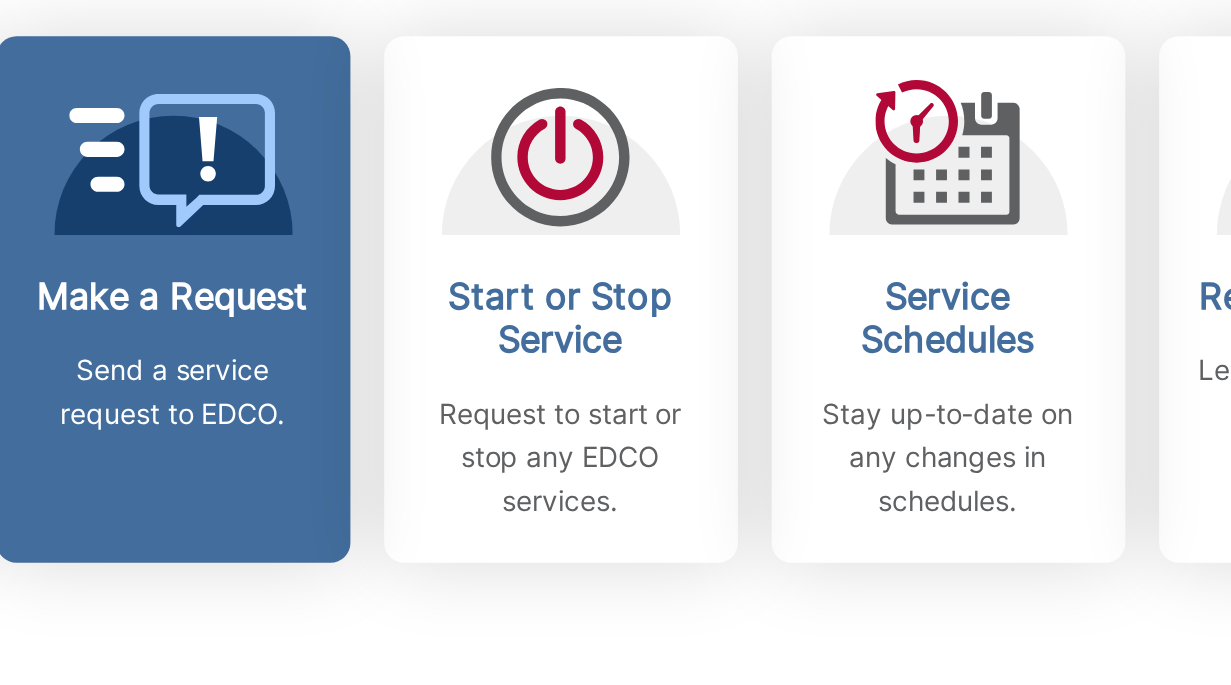 click on "Make a Request
Send a service request to EDCO." at bounding box center [421, 333] 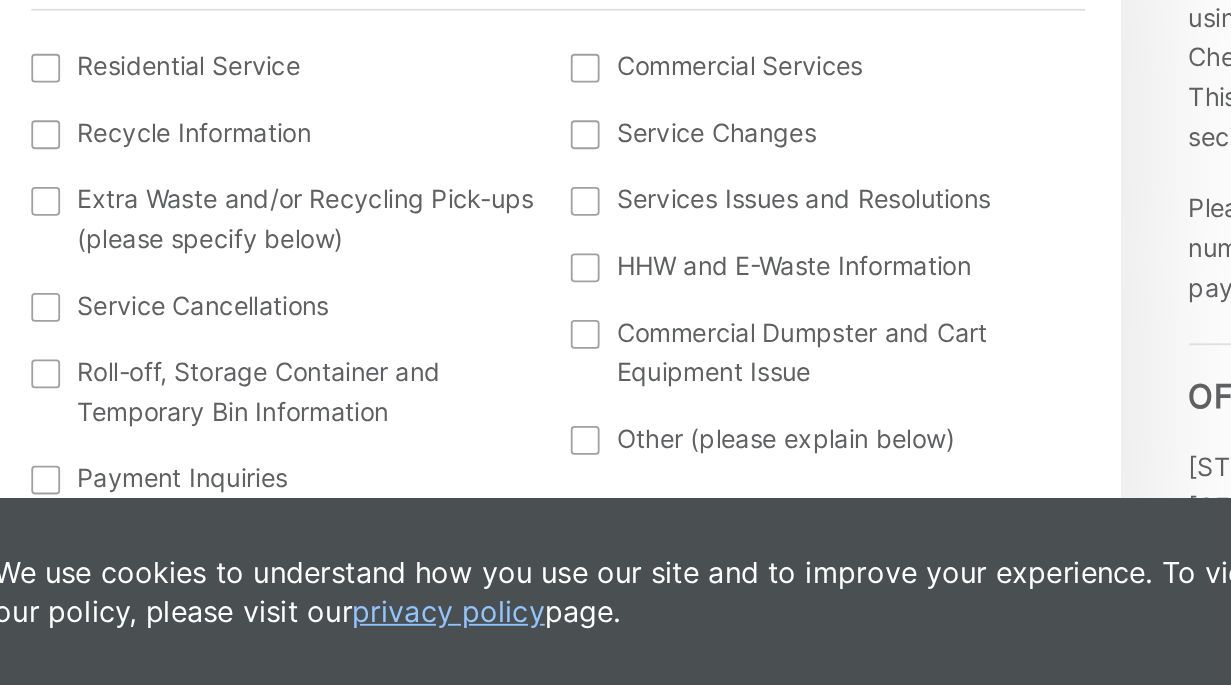 scroll, scrollTop: 707, scrollLeft: 0, axis: vertical 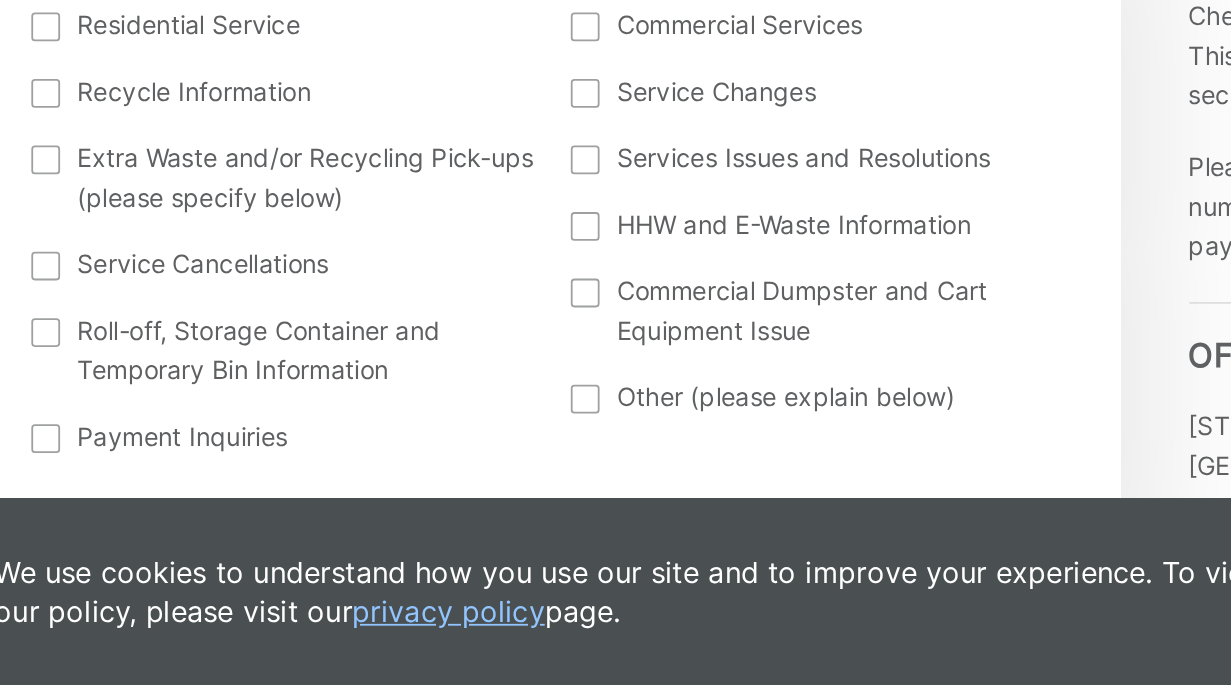 click at bounding box center [165, 393] 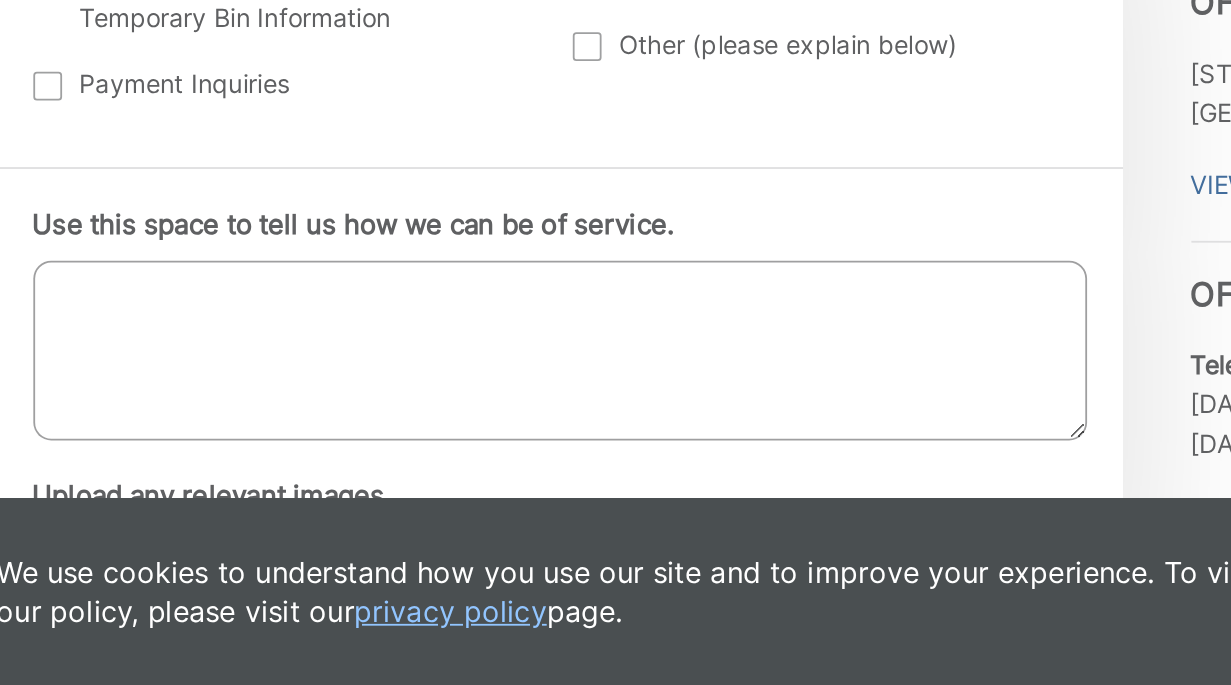 scroll, scrollTop: 922, scrollLeft: 0, axis: vertical 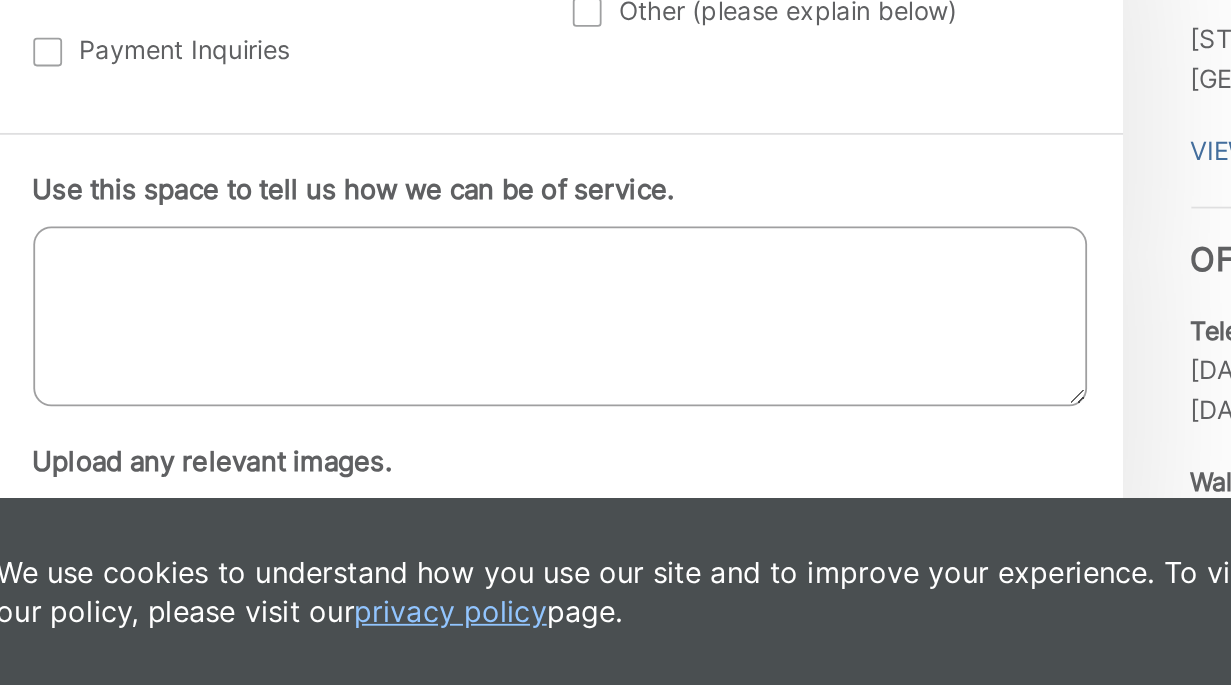 click on "Use this space to tell us how we can be of service." at bounding box center (450, 480) 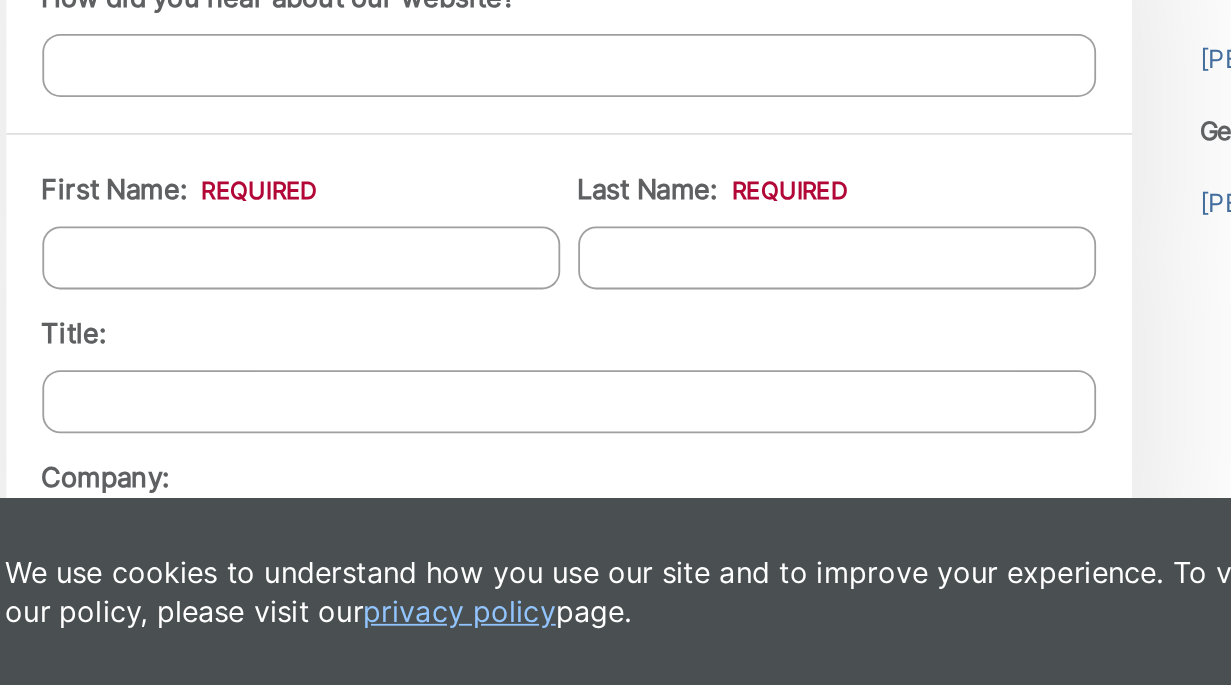 scroll, scrollTop: 1419, scrollLeft: 0, axis: vertical 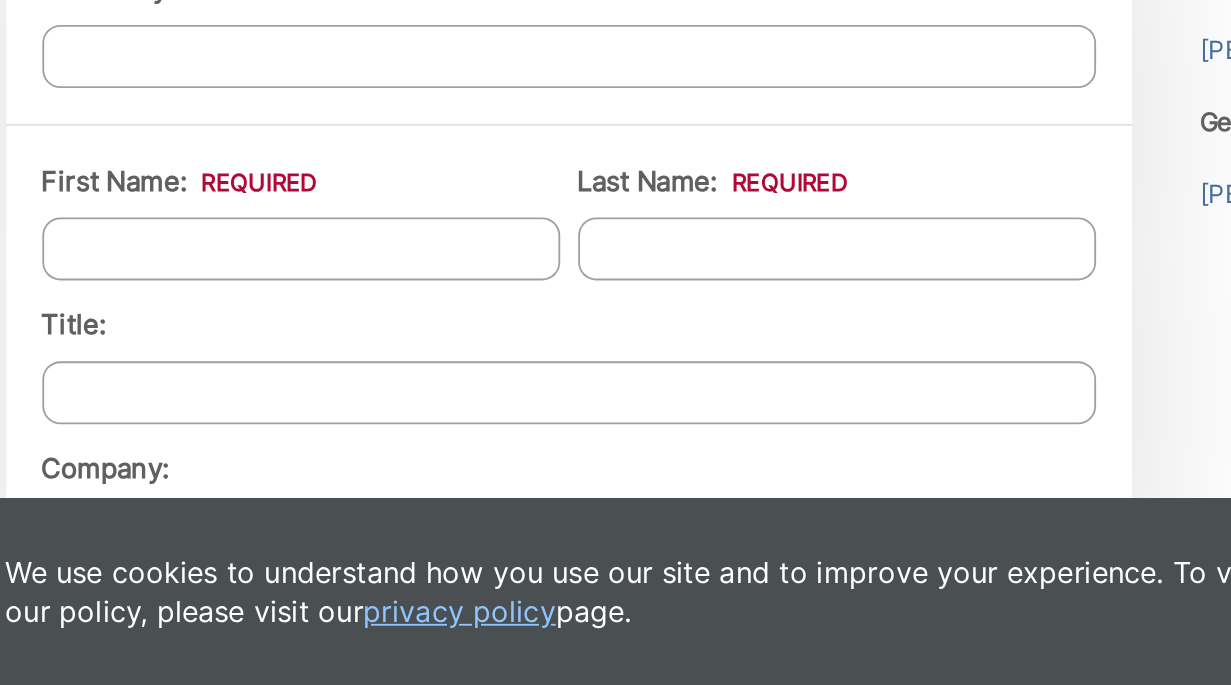 type on "My address is 291 Churchill Lane. We have trash pick up every Friday. The past two Friday's my grey bin has been out on the curb and hasn't been picked up. My neighbors trash bins are next to mine and their bins have been emptied. My trash is overflowing." 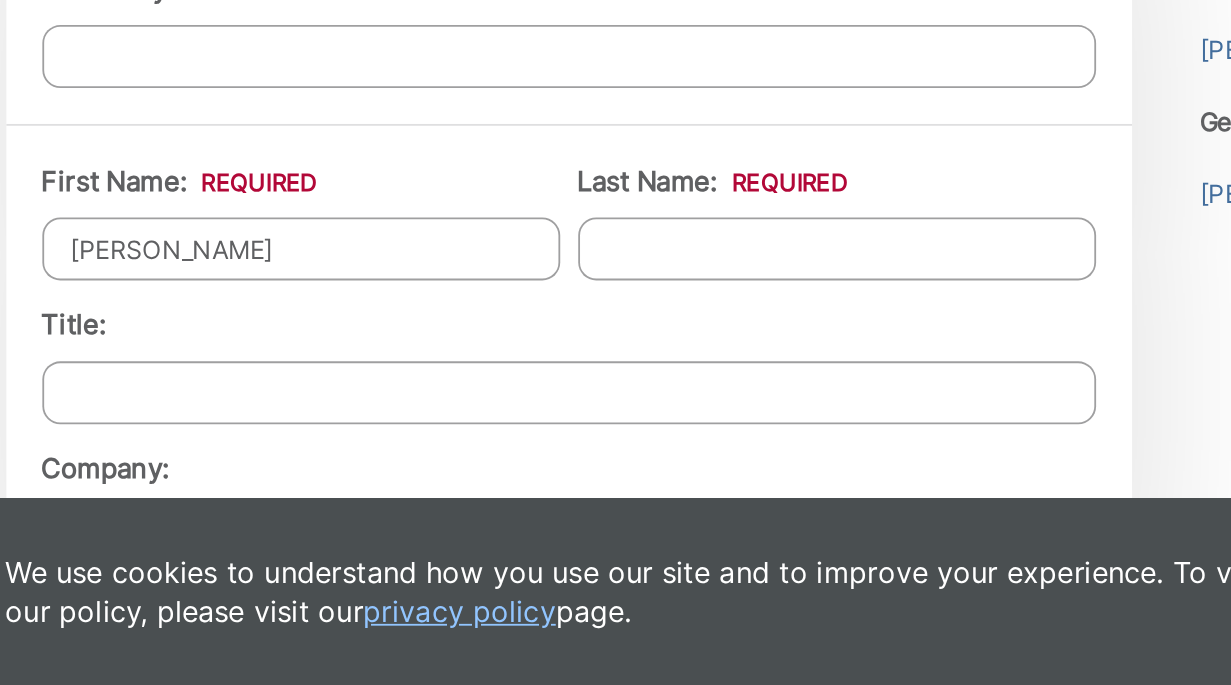 type on "Sandra" 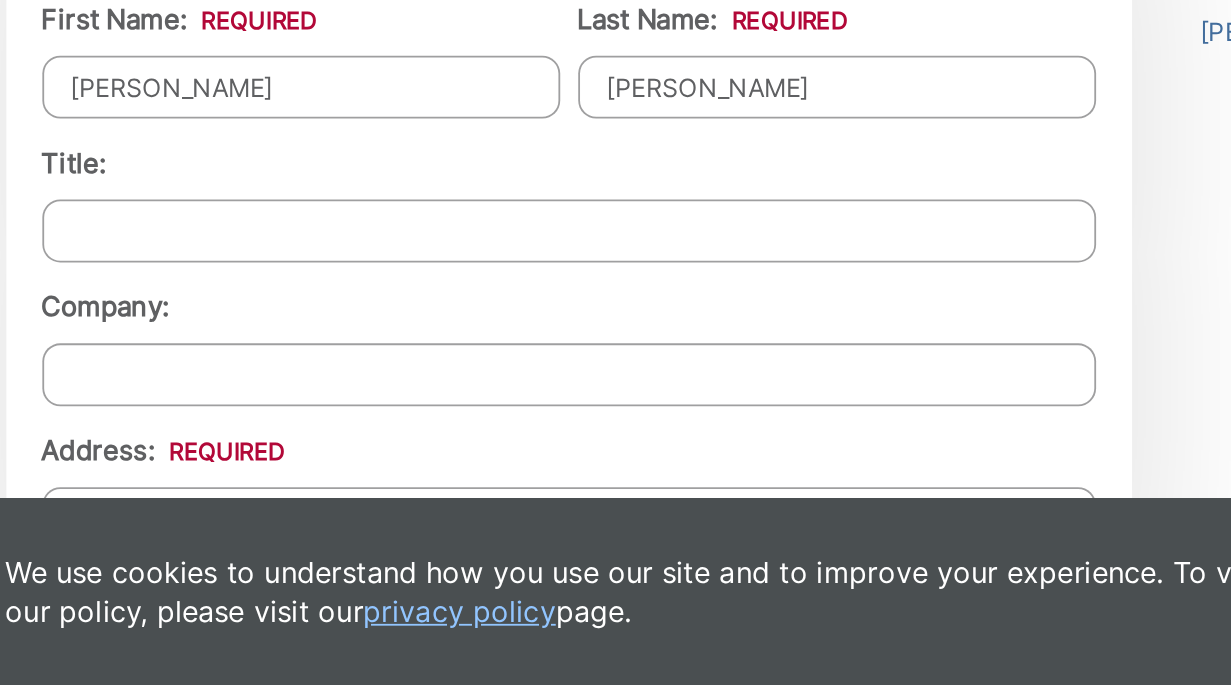 scroll, scrollTop: 1512, scrollLeft: 0, axis: vertical 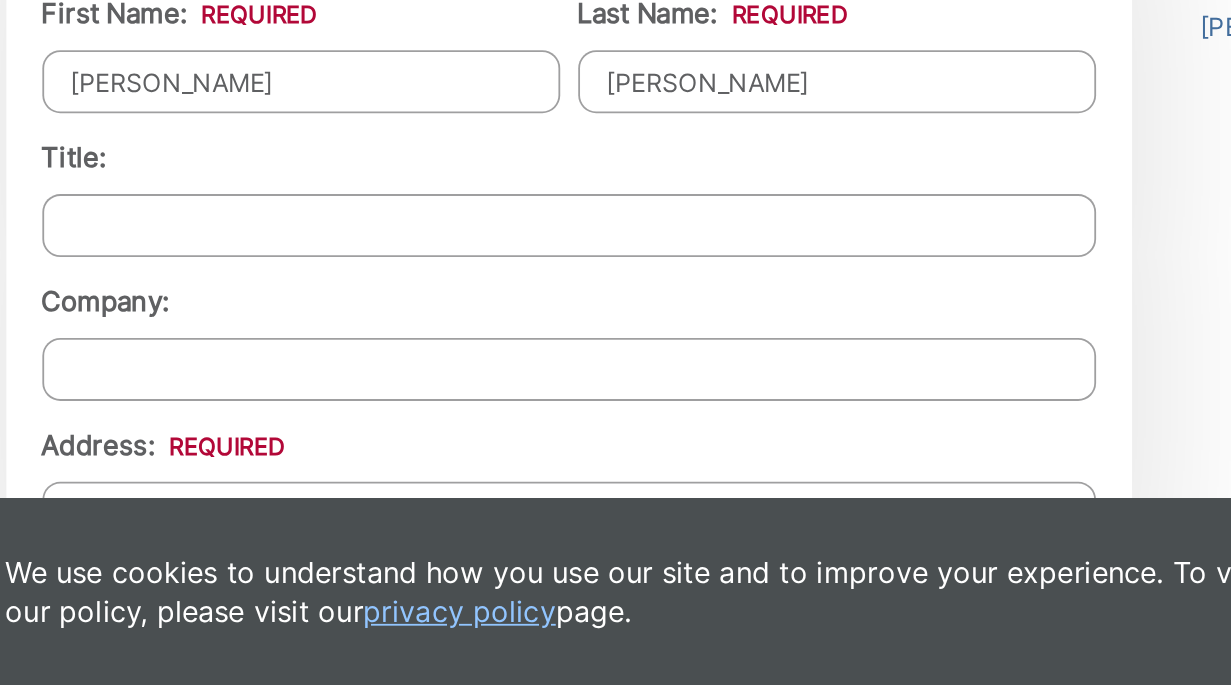 type on "[PERSON_NAME]" 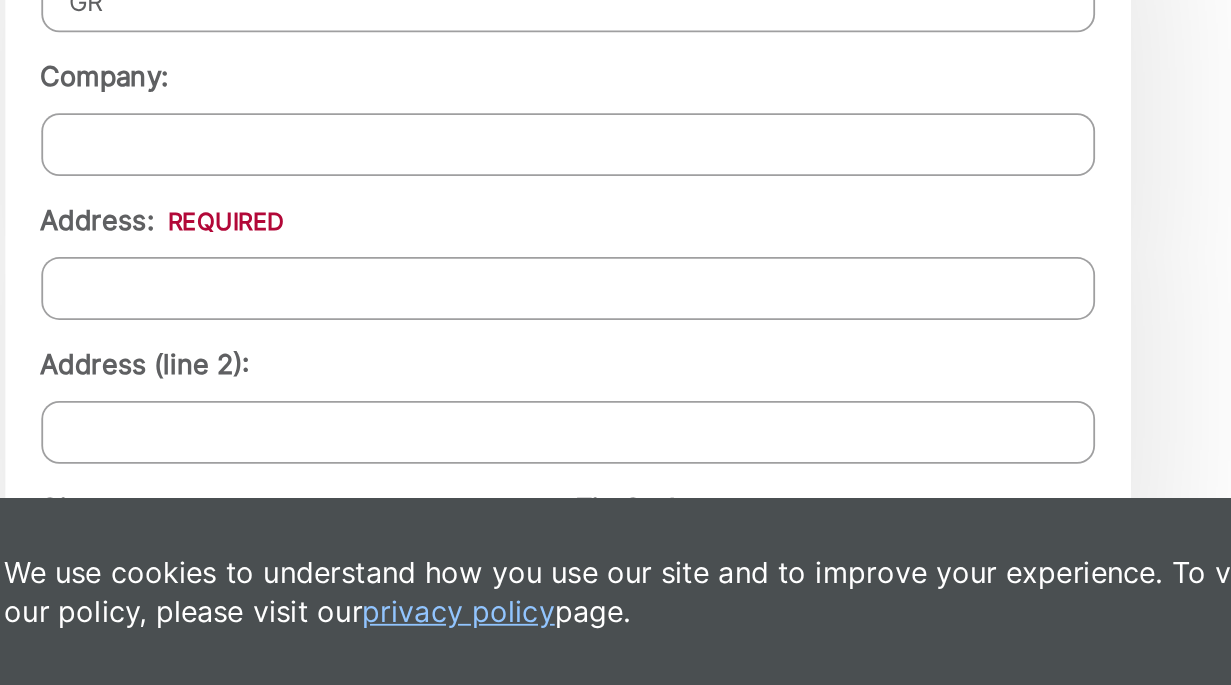 scroll, scrollTop: 1642, scrollLeft: 0, axis: vertical 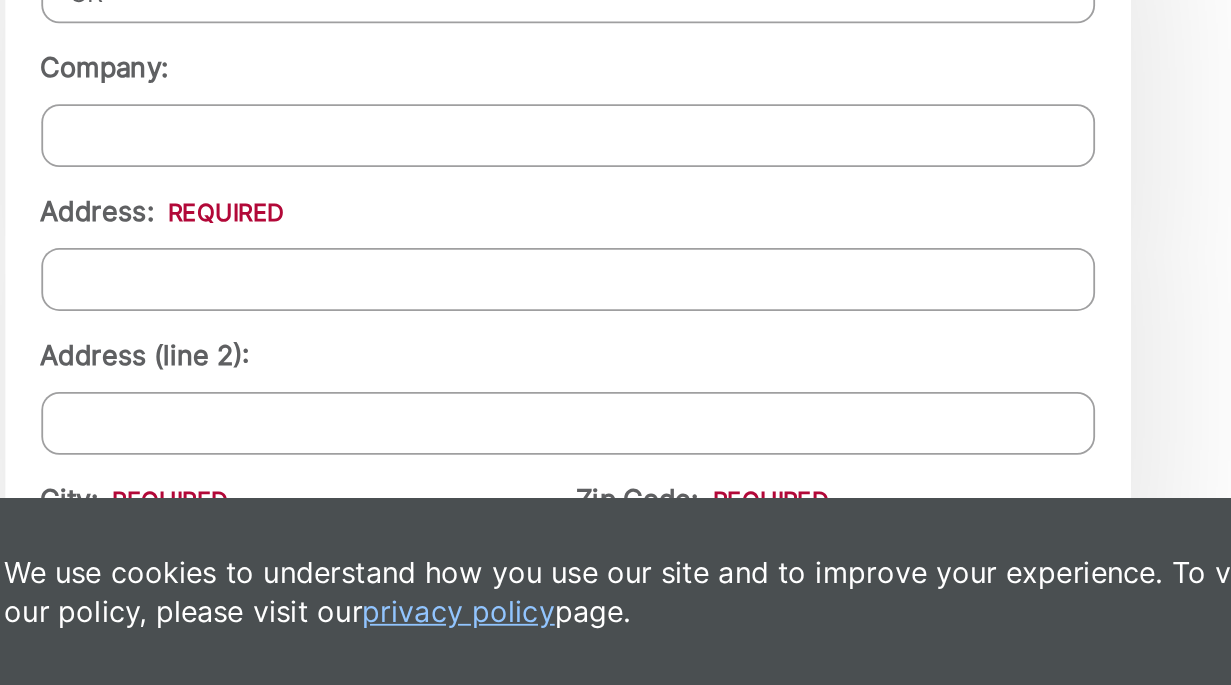 type on "GR" 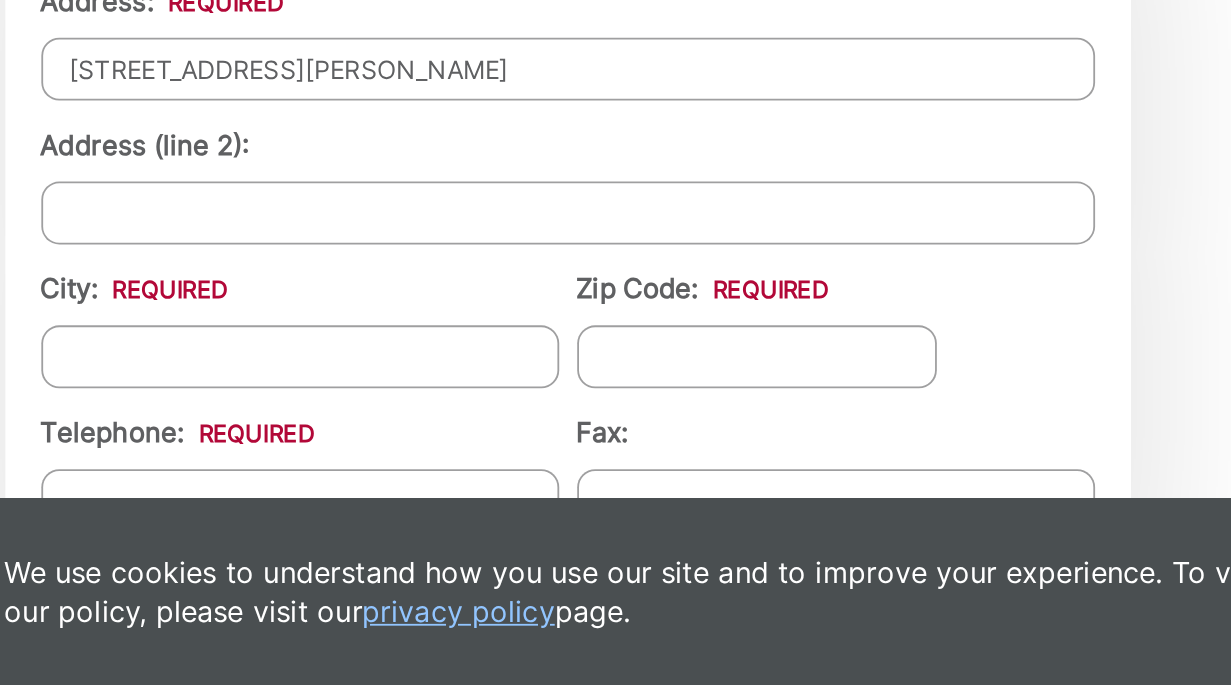 scroll, scrollTop: 1764, scrollLeft: 0, axis: vertical 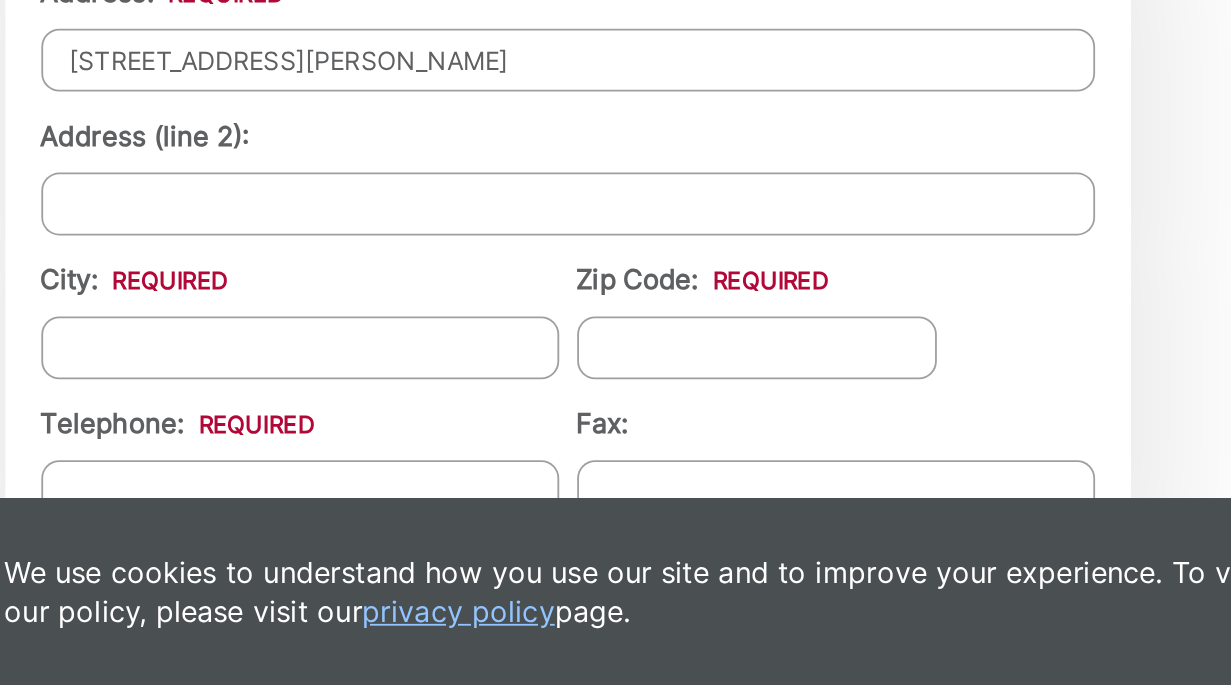 type on "291 Churchill Lane" 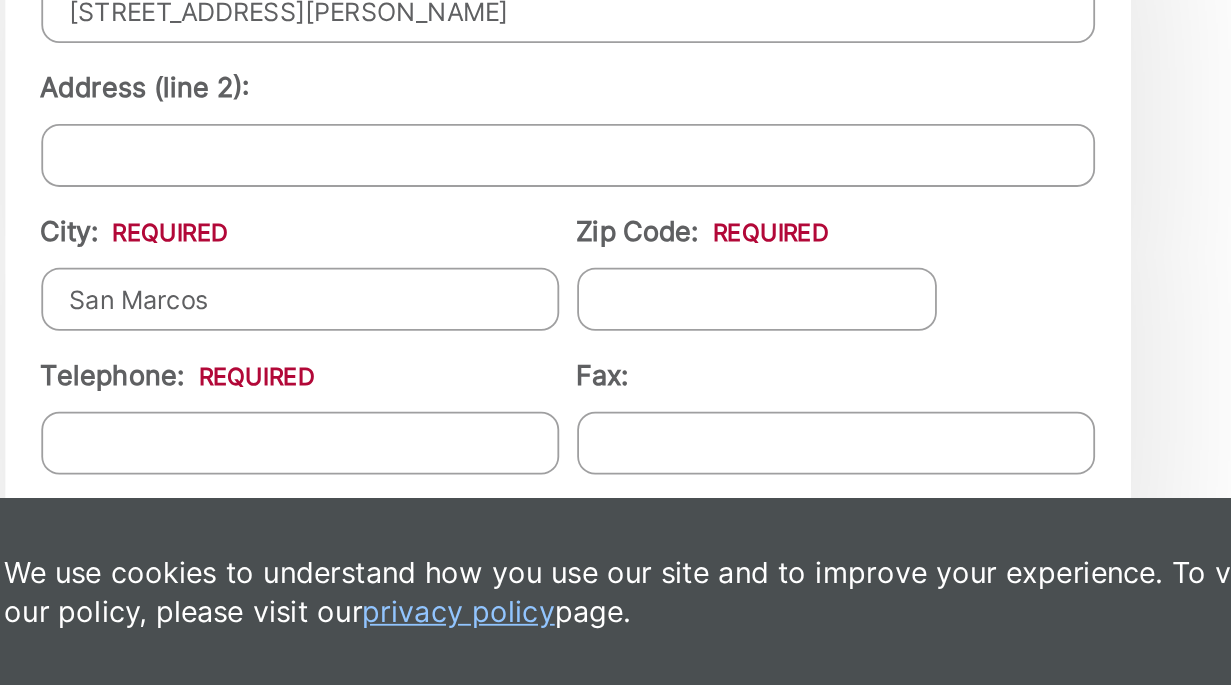 scroll, scrollTop: 1826, scrollLeft: 0, axis: vertical 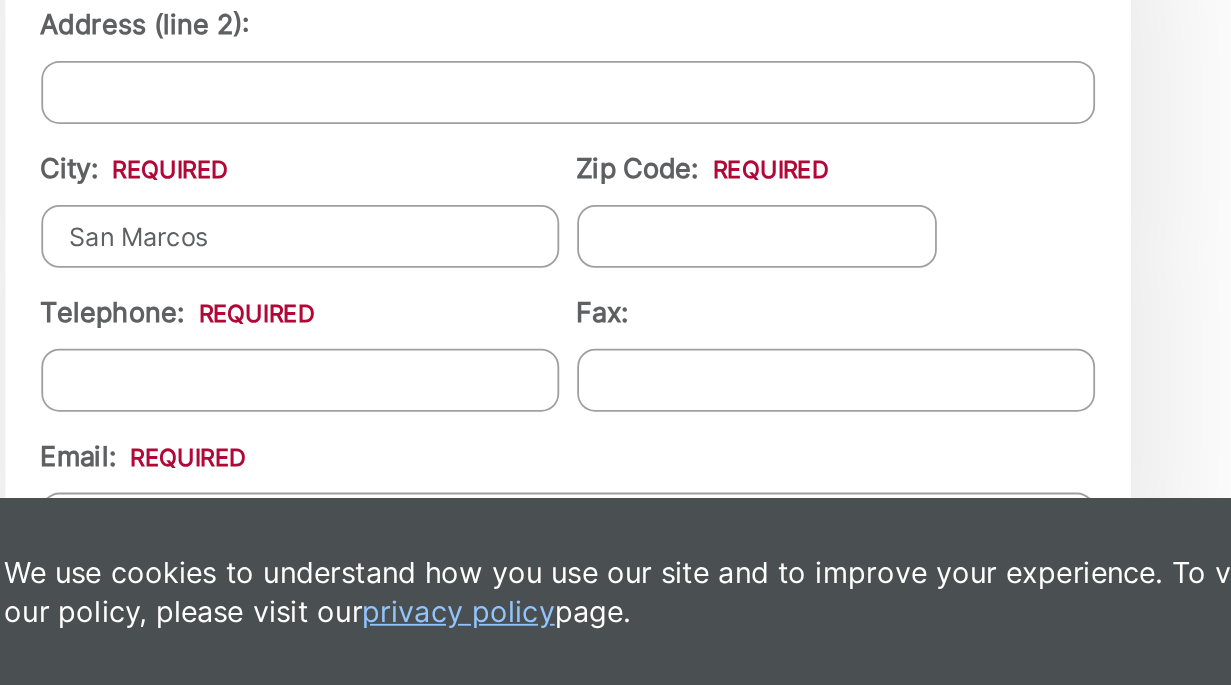 type on "San Marcos" 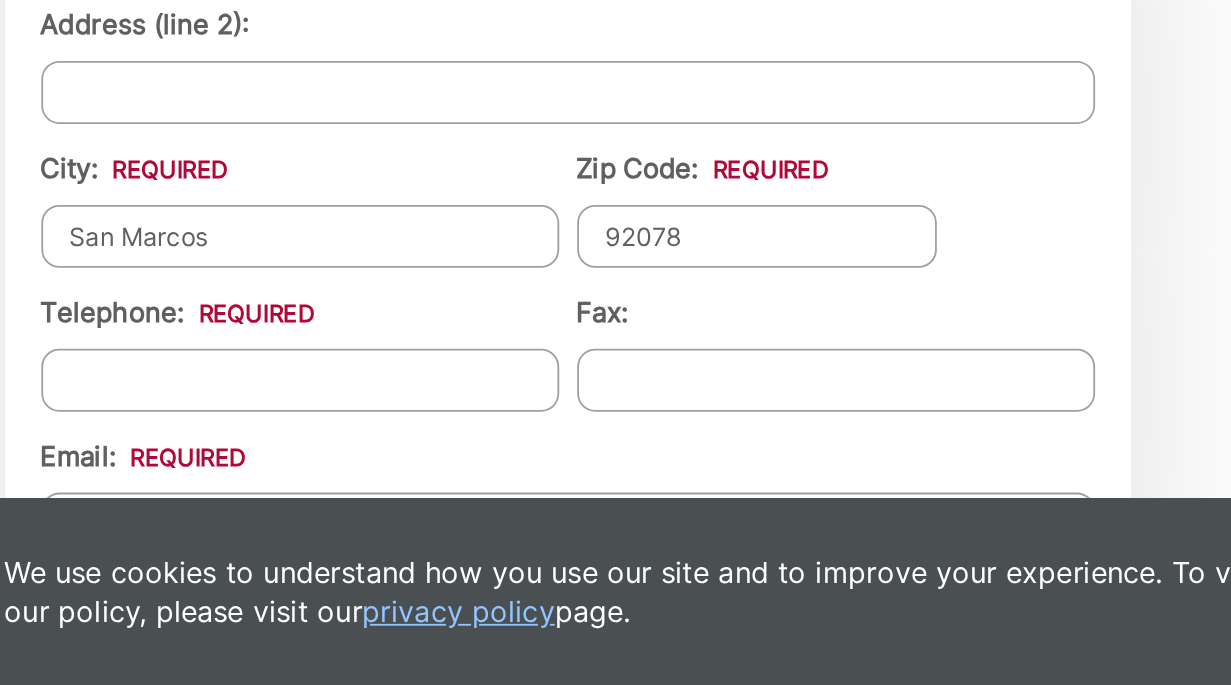 scroll, scrollTop: 1858, scrollLeft: 0, axis: vertical 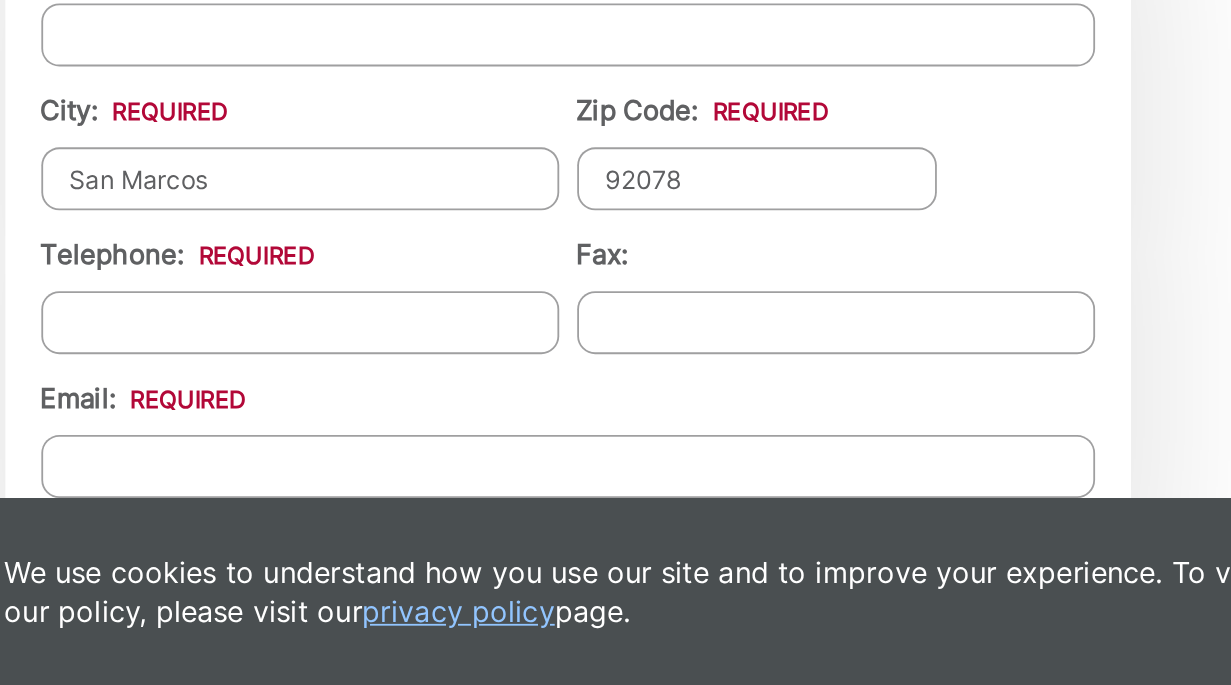 type on "92078" 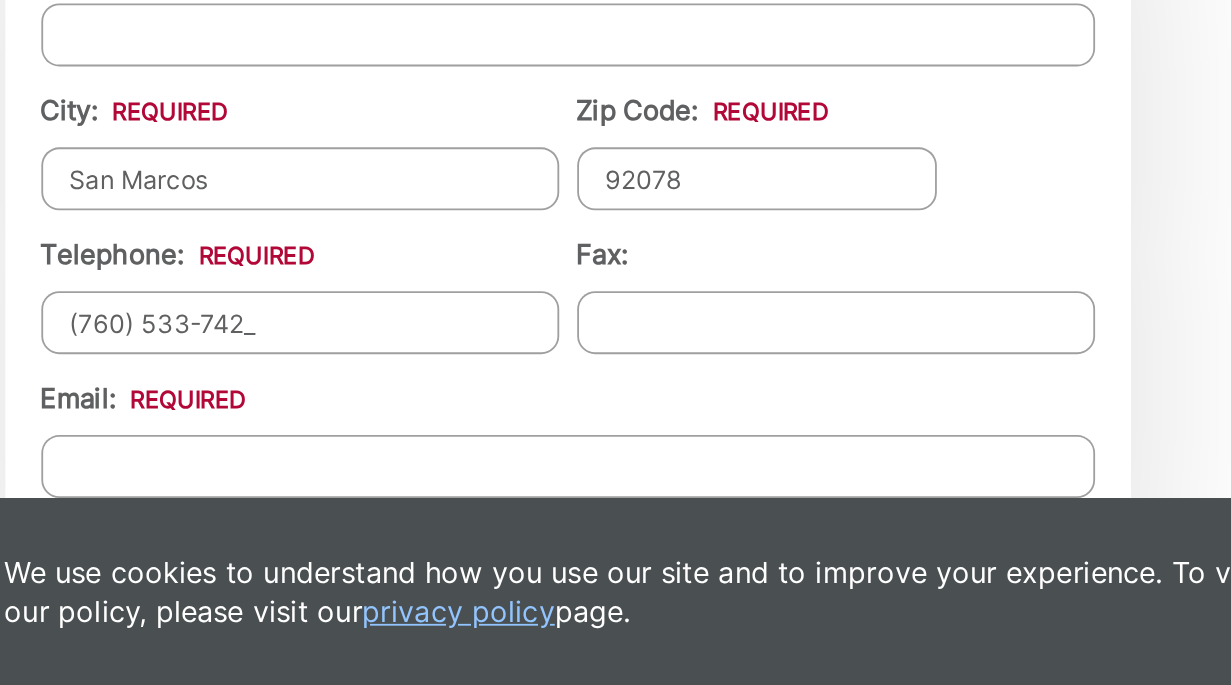 type on "(760) 533-7422" 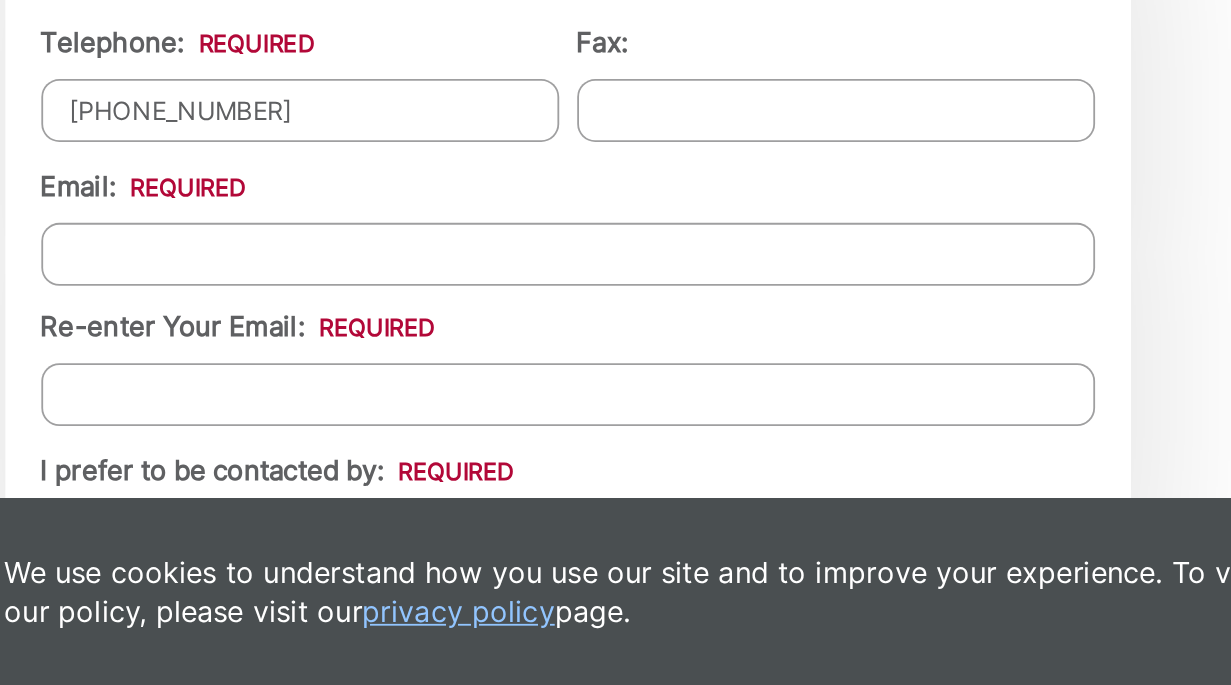 scroll, scrollTop: 1997, scrollLeft: 0, axis: vertical 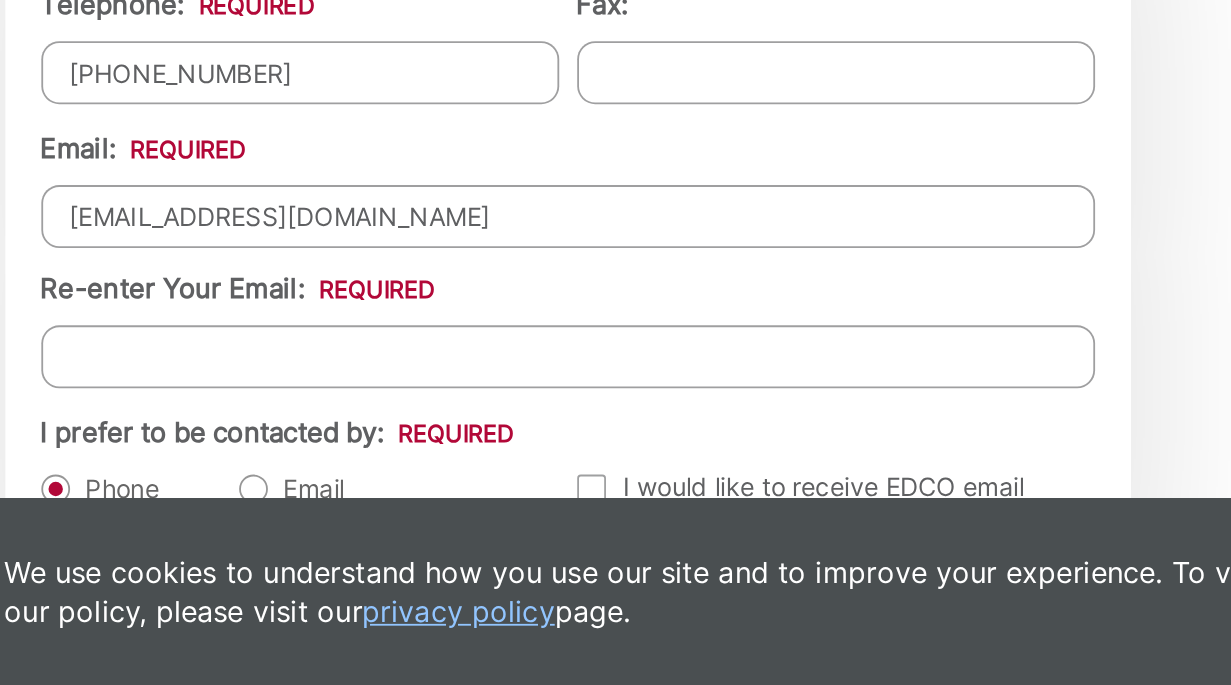 type on "sandracasta25@gmail.com" 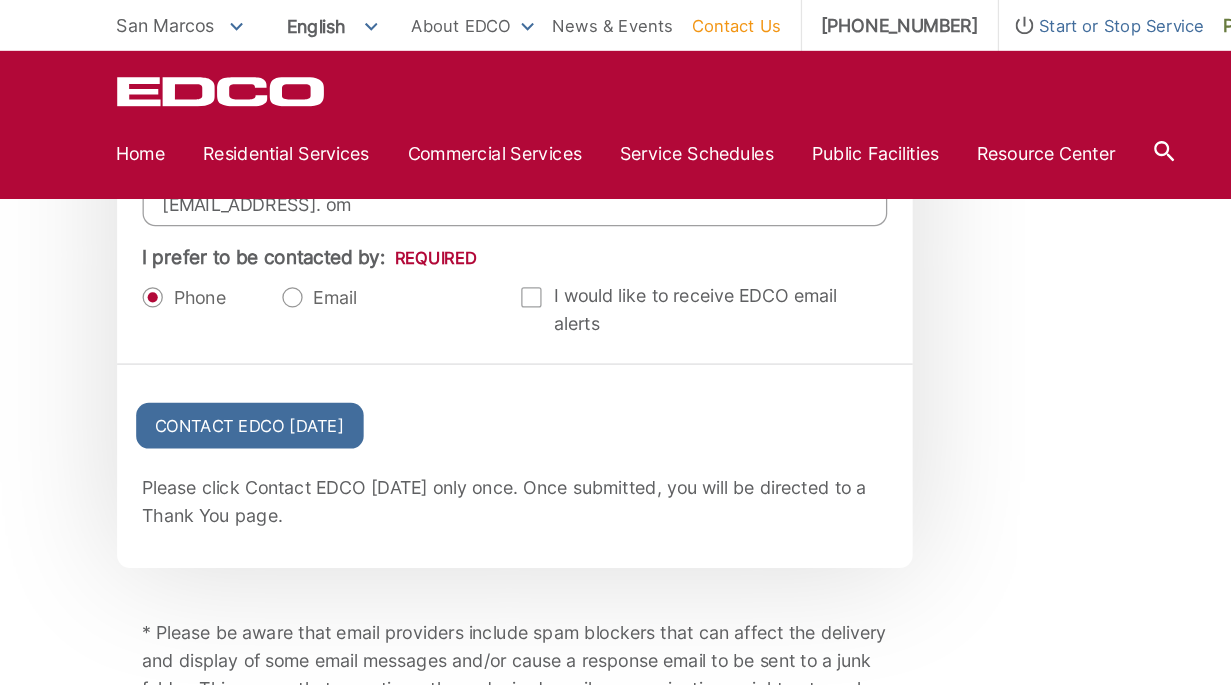 scroll, scrollTop: 2326, scrollLeft: 0, axis: vertical 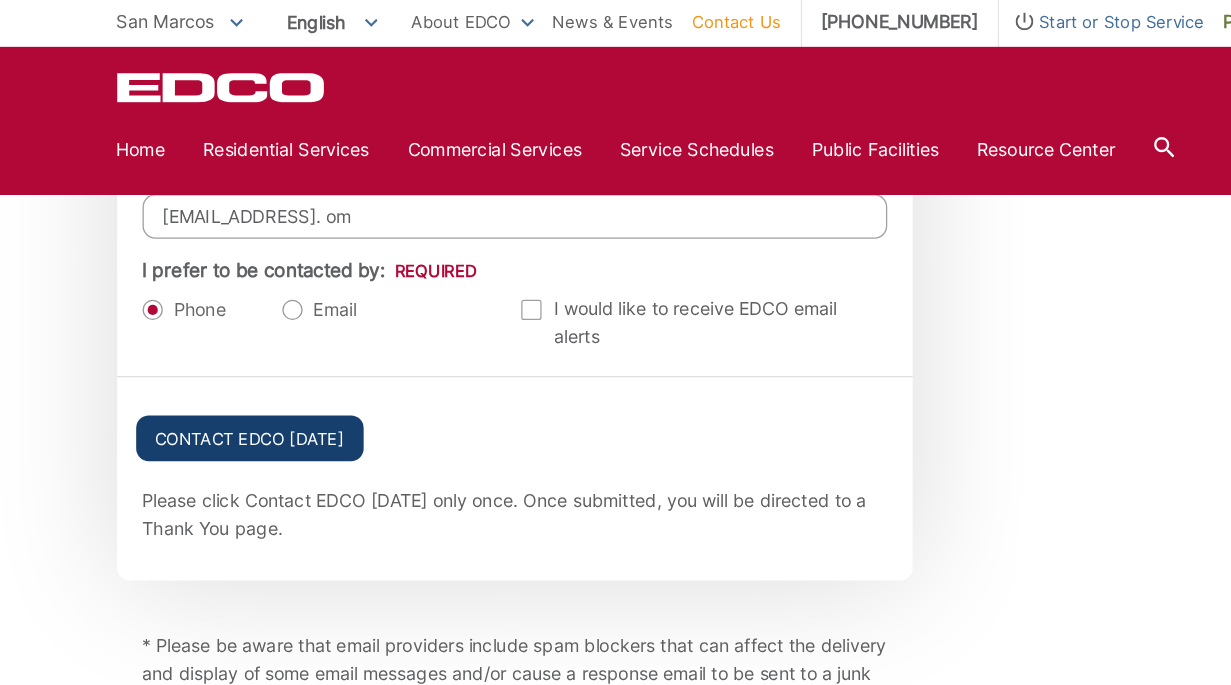 type on "sandracasta25@gmail. om" 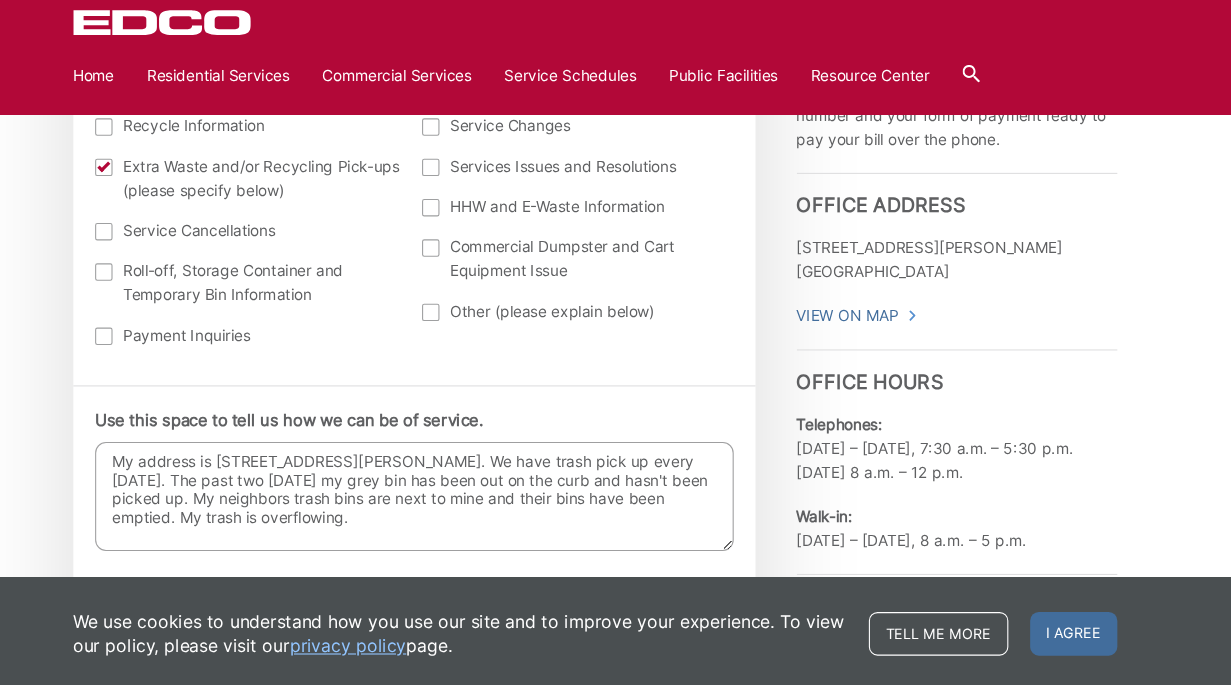 scroll, scrollTop: 1021, scrollLeft: 0, axis: vertical 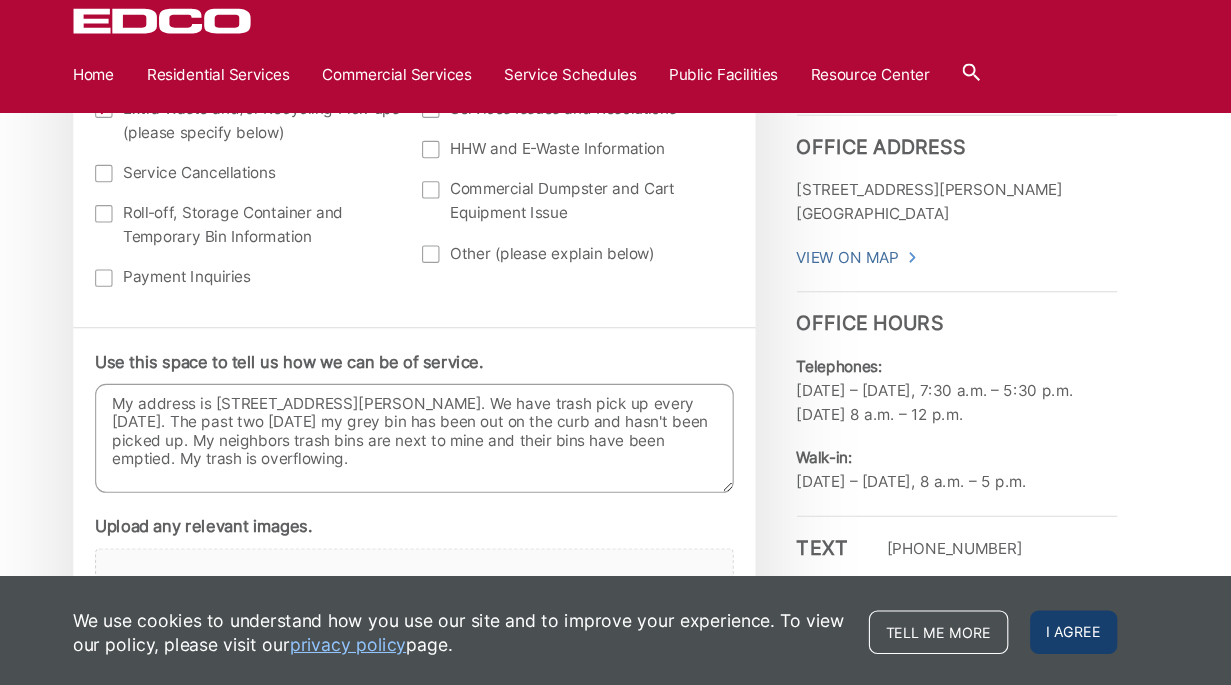 click on "I agree" at bounding box center (1055, 633) 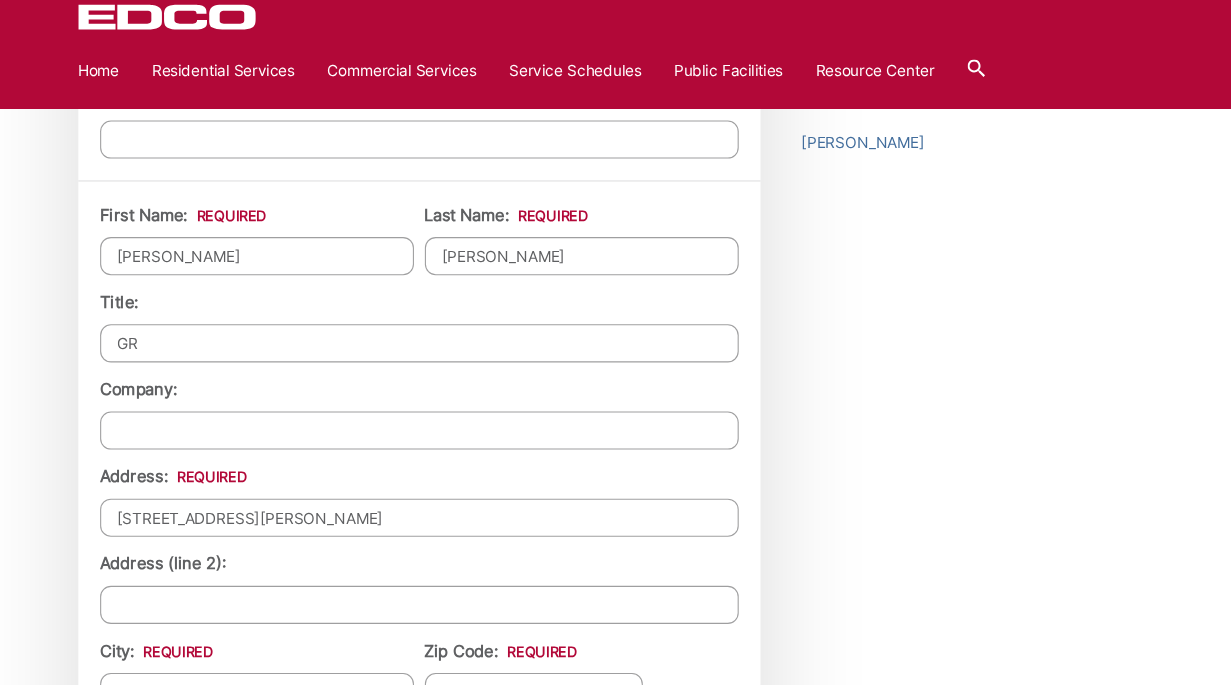 scroll, scrollTop: 1656, scrollLeft: 0, axis: vertical 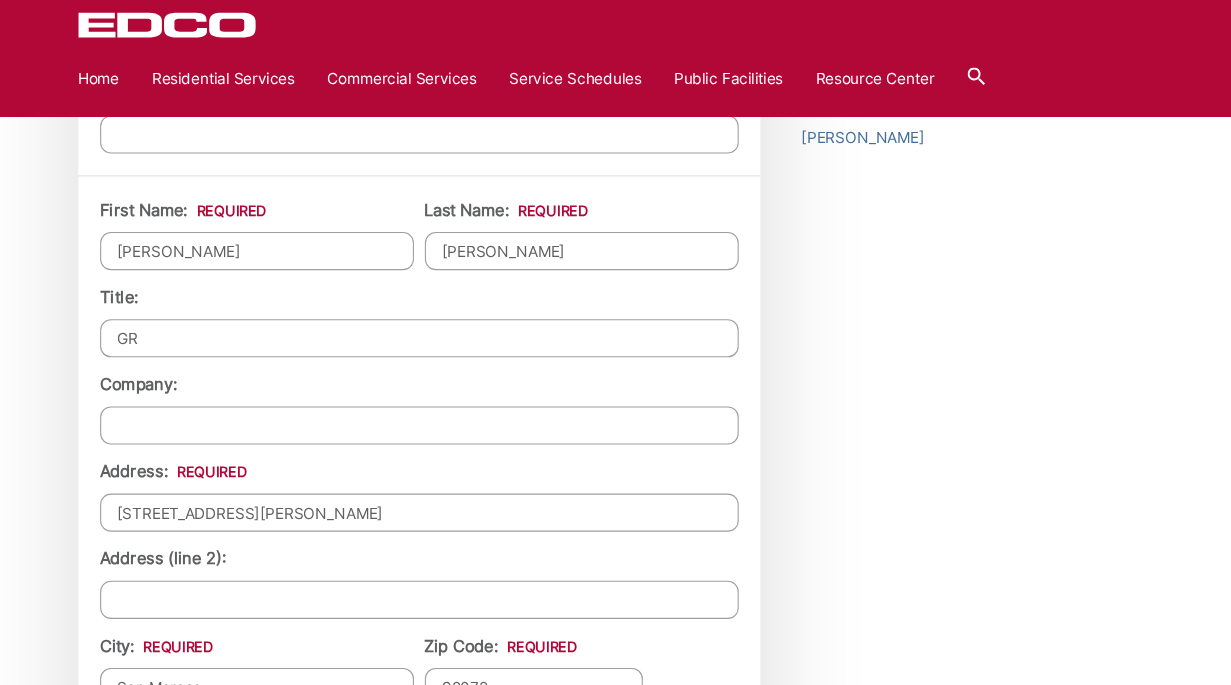 click on "GR" at bounding box center [450, 359] 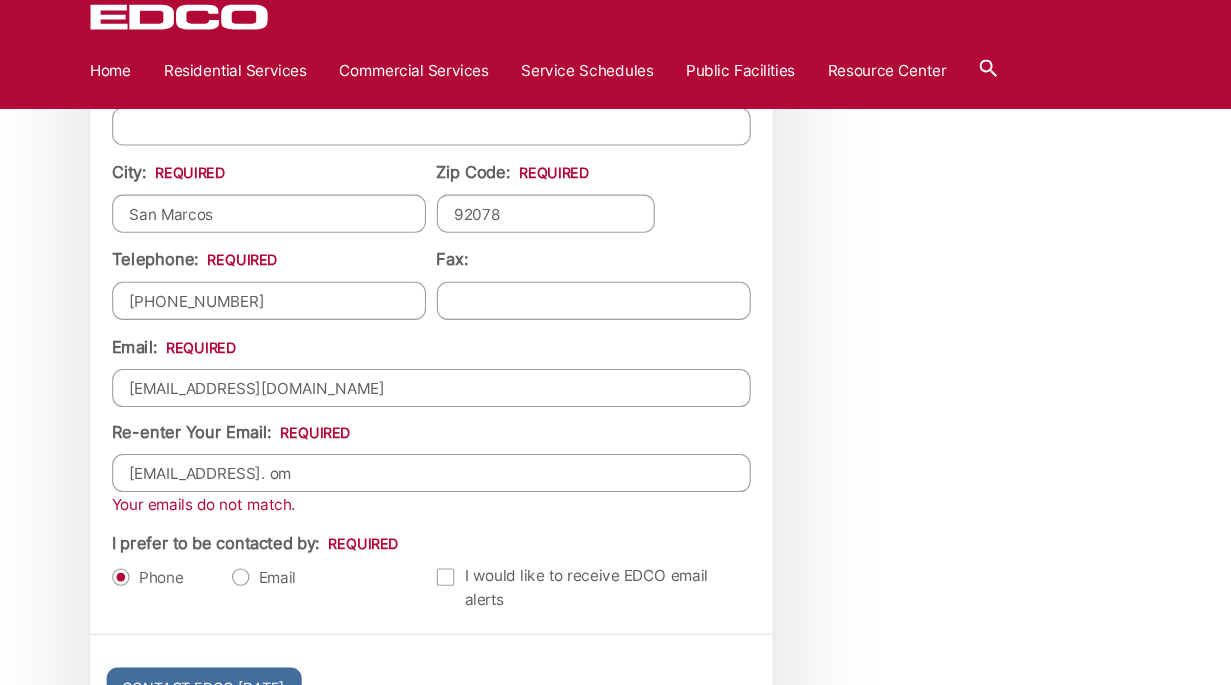 scroll, scrollTop: 2084, scrollLeft: 0, axis: vertical 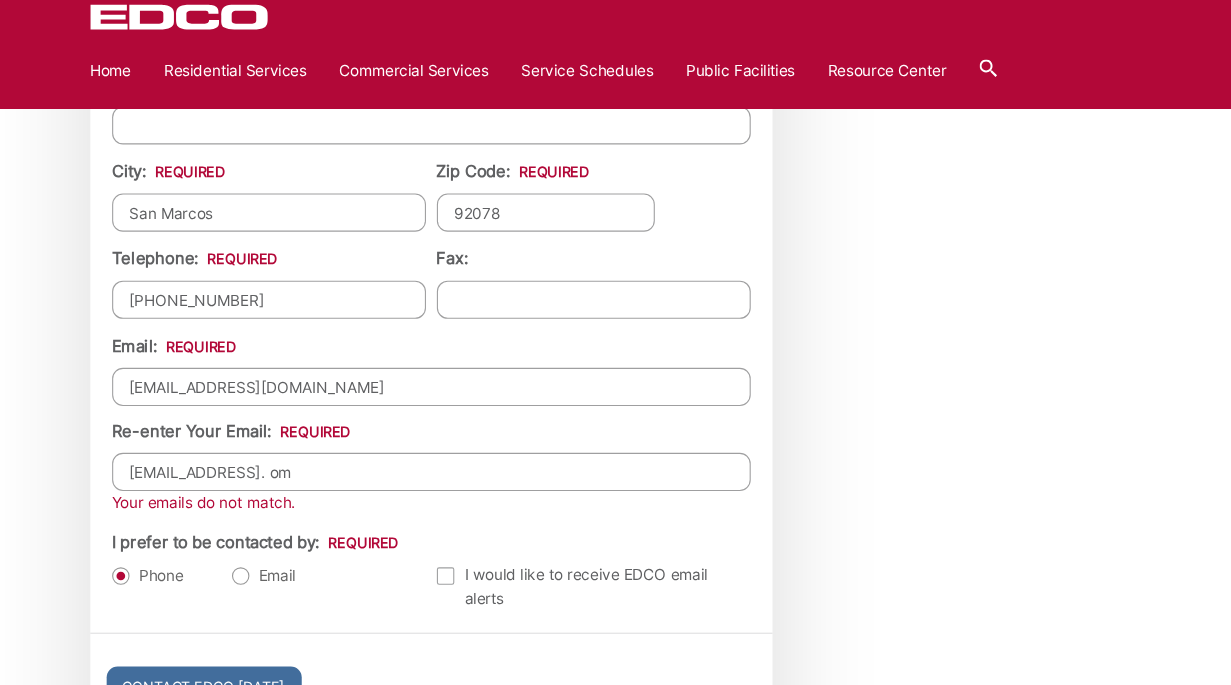 type on "Trash Bin Skipped" 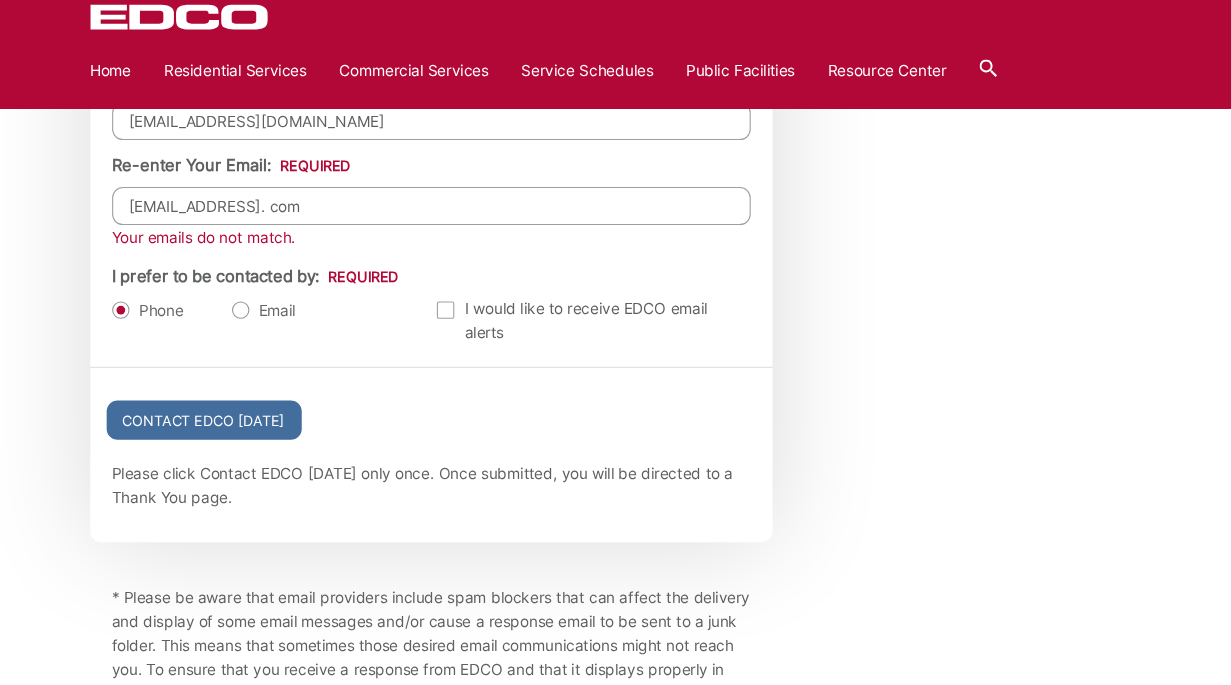 scroll, scrollTop: 2335, scrollLeft: 0, axis: vertical 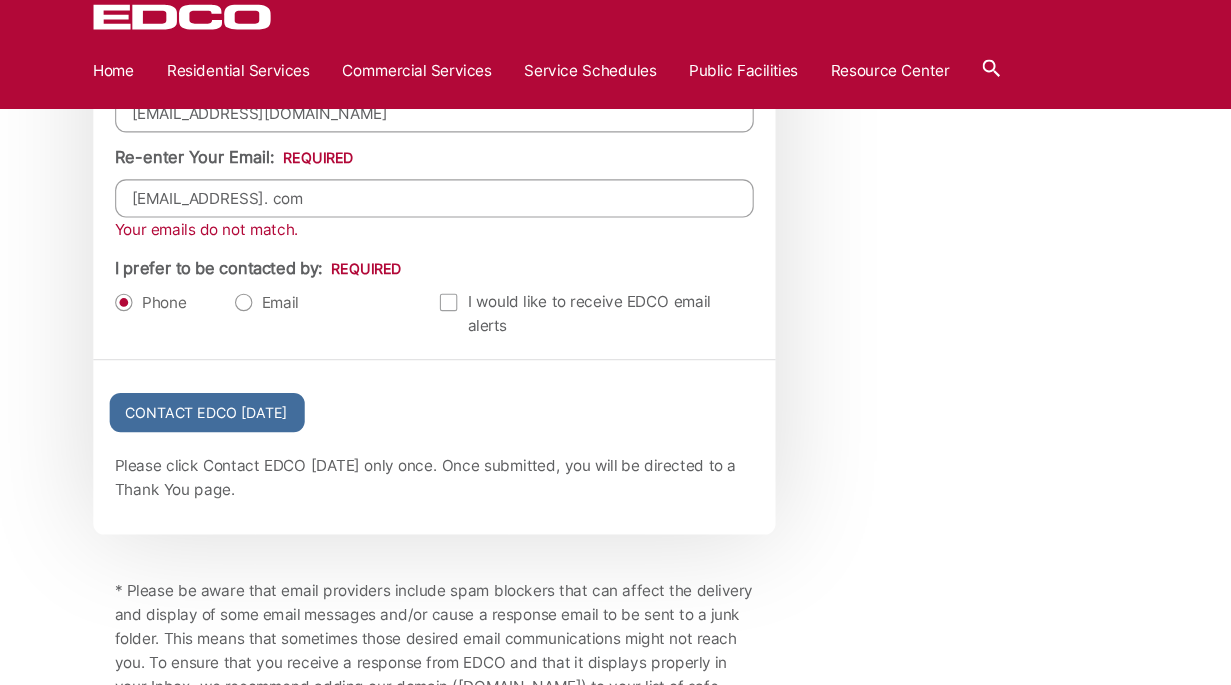 type on "sandracasta25@gmail. com" 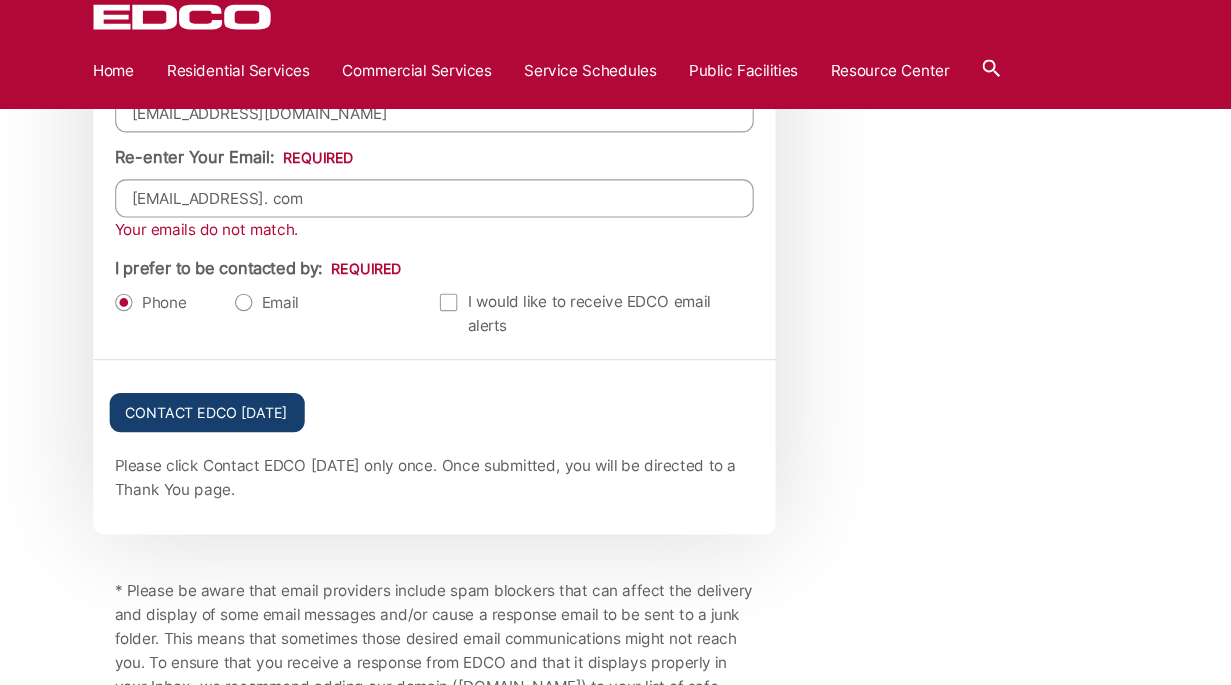 click on "Contact EDCO Today" at bounding box center (241, 435) 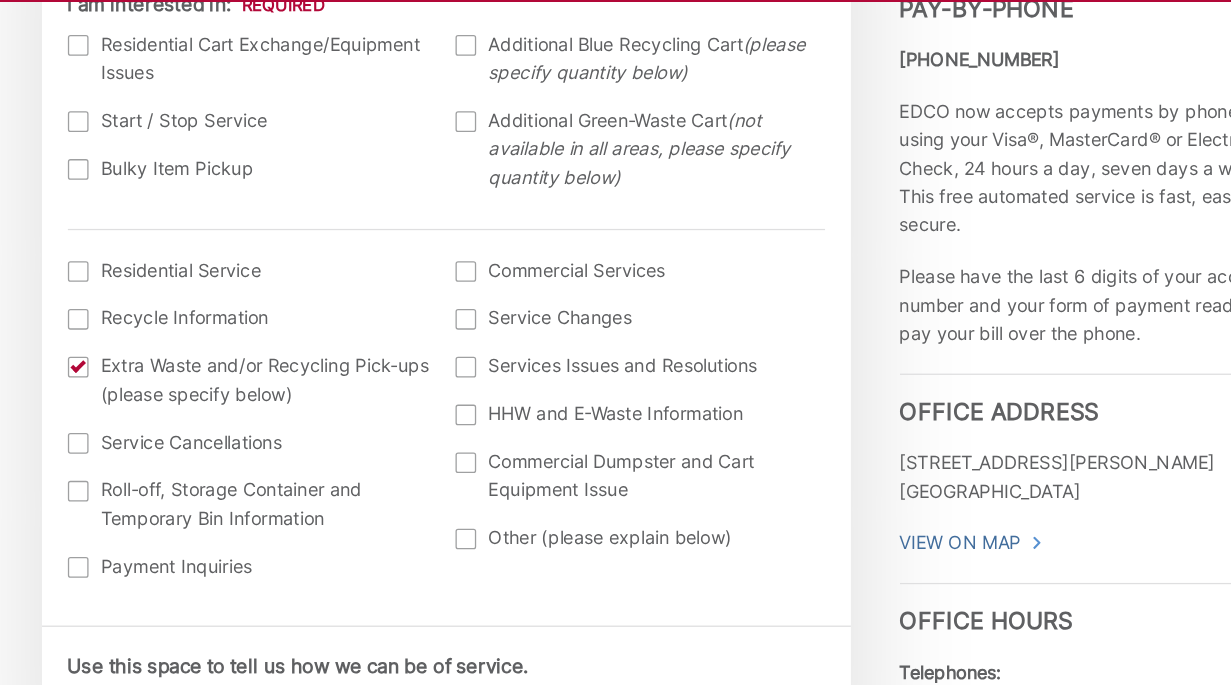 scroll, scrollTop: 761, scrollLeft: 0, axis: vertical 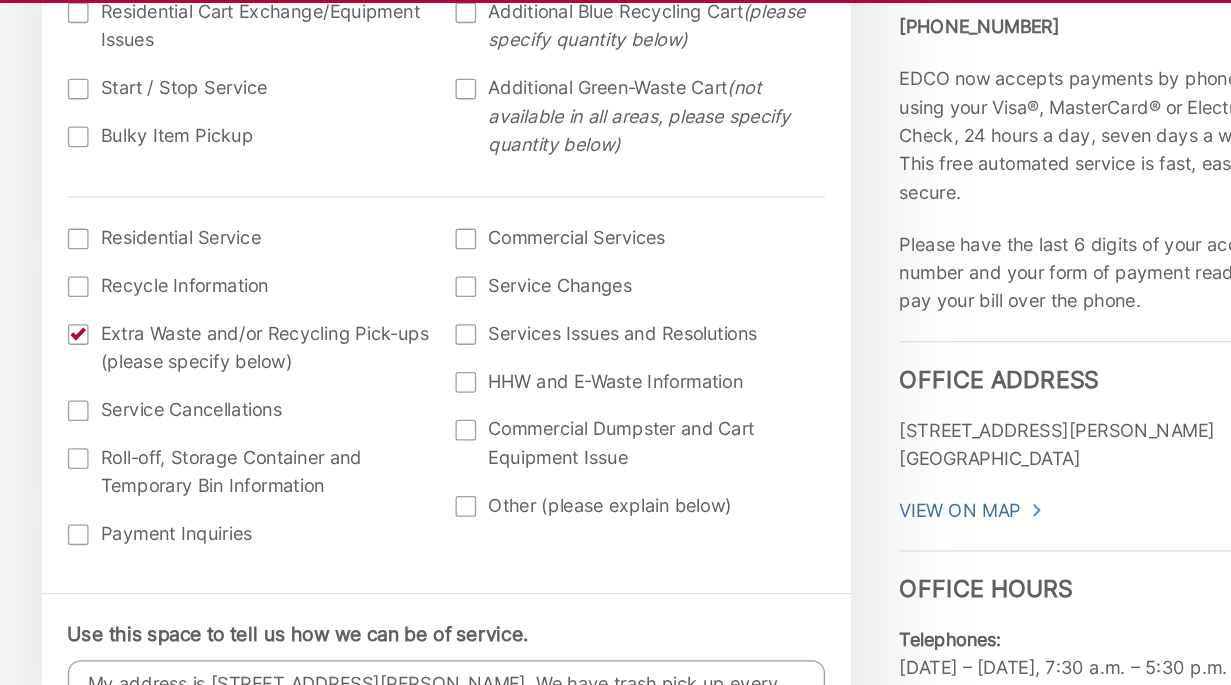 click at bounding box center [165, 413] 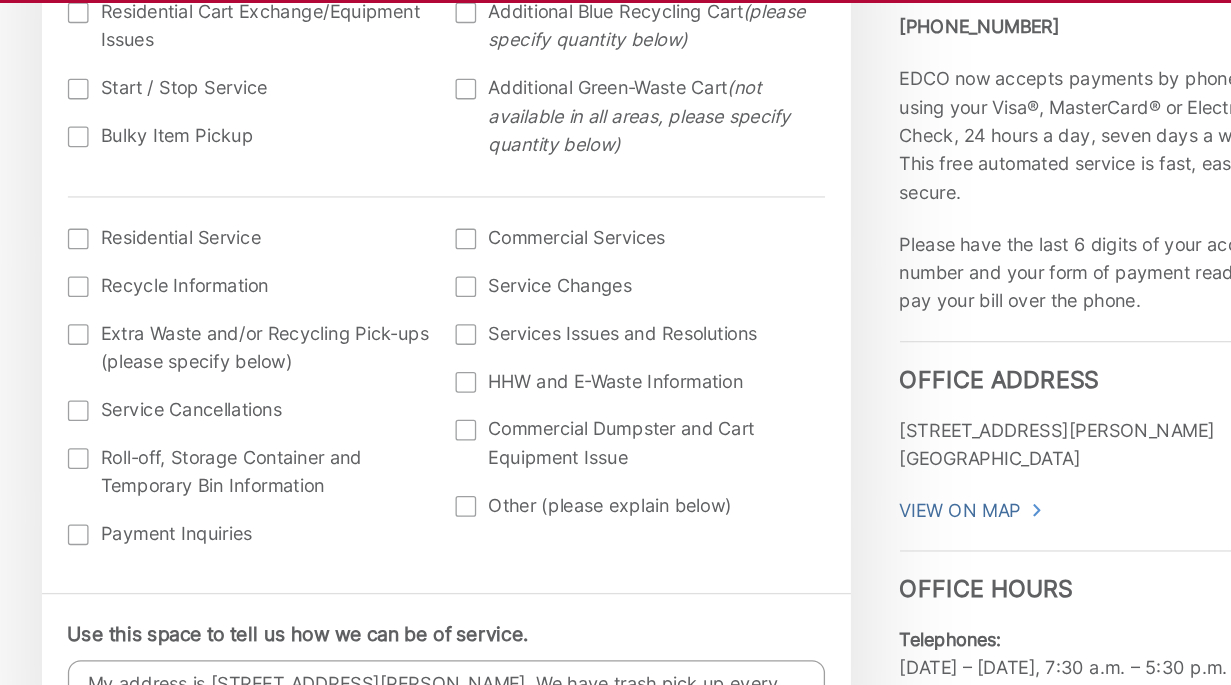 click at bounding box center [465, 546] 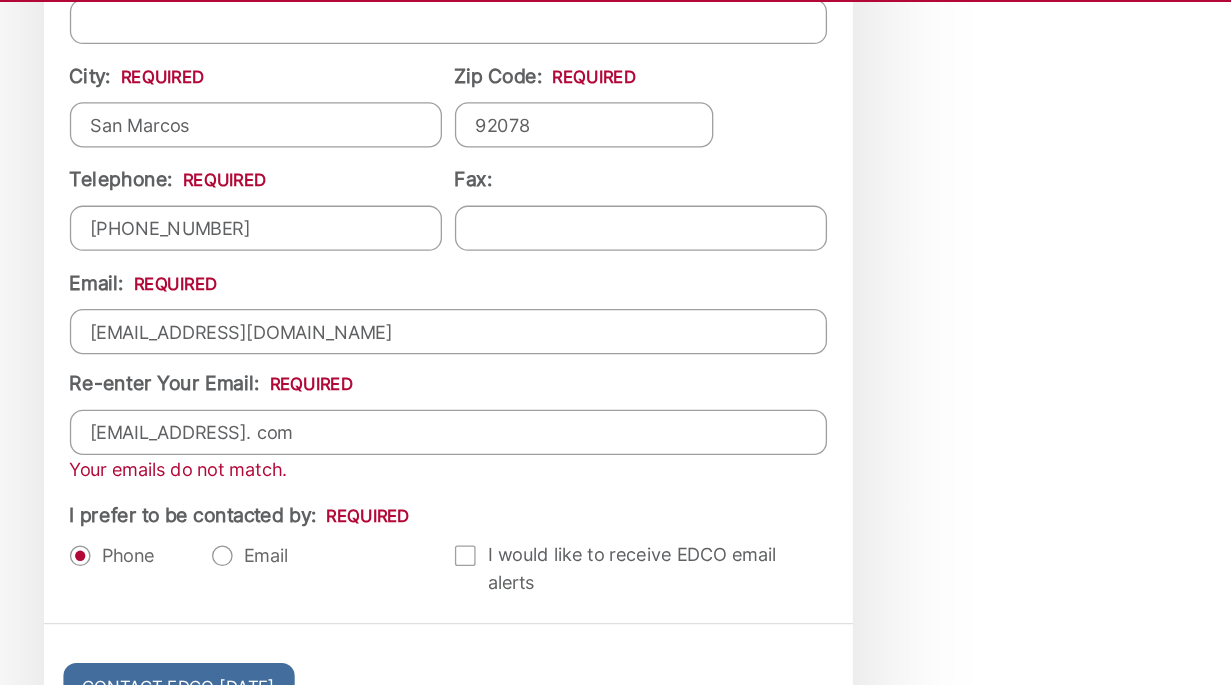 scroll, scrollTop: 2122, scrollLeft: 0, axis: vertical 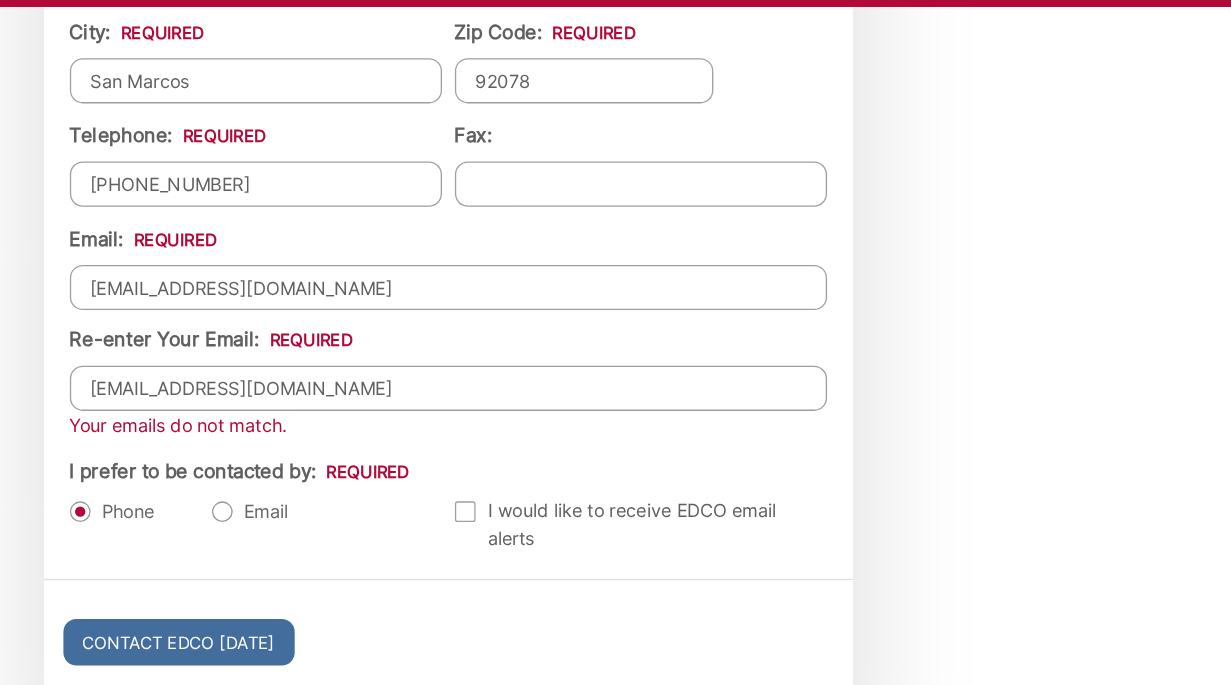 type on "sandracasta25@gmail.com" 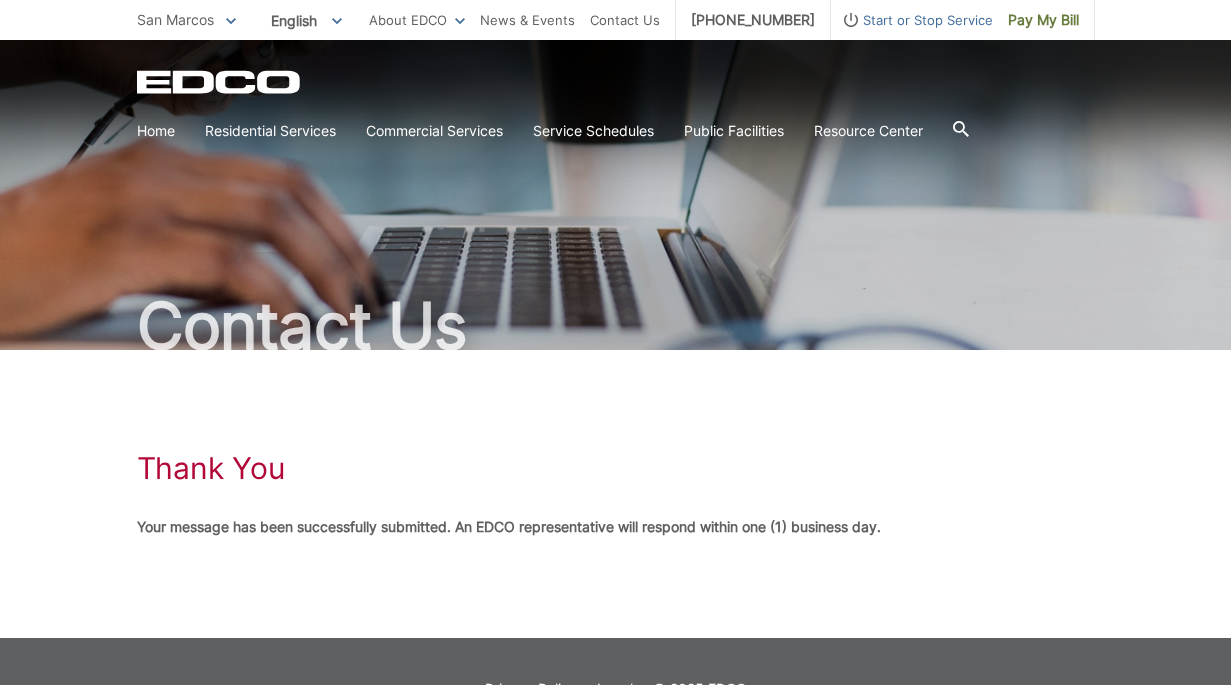 scroll, scrollTop: 0, scrollLeft: 0, axis: both 